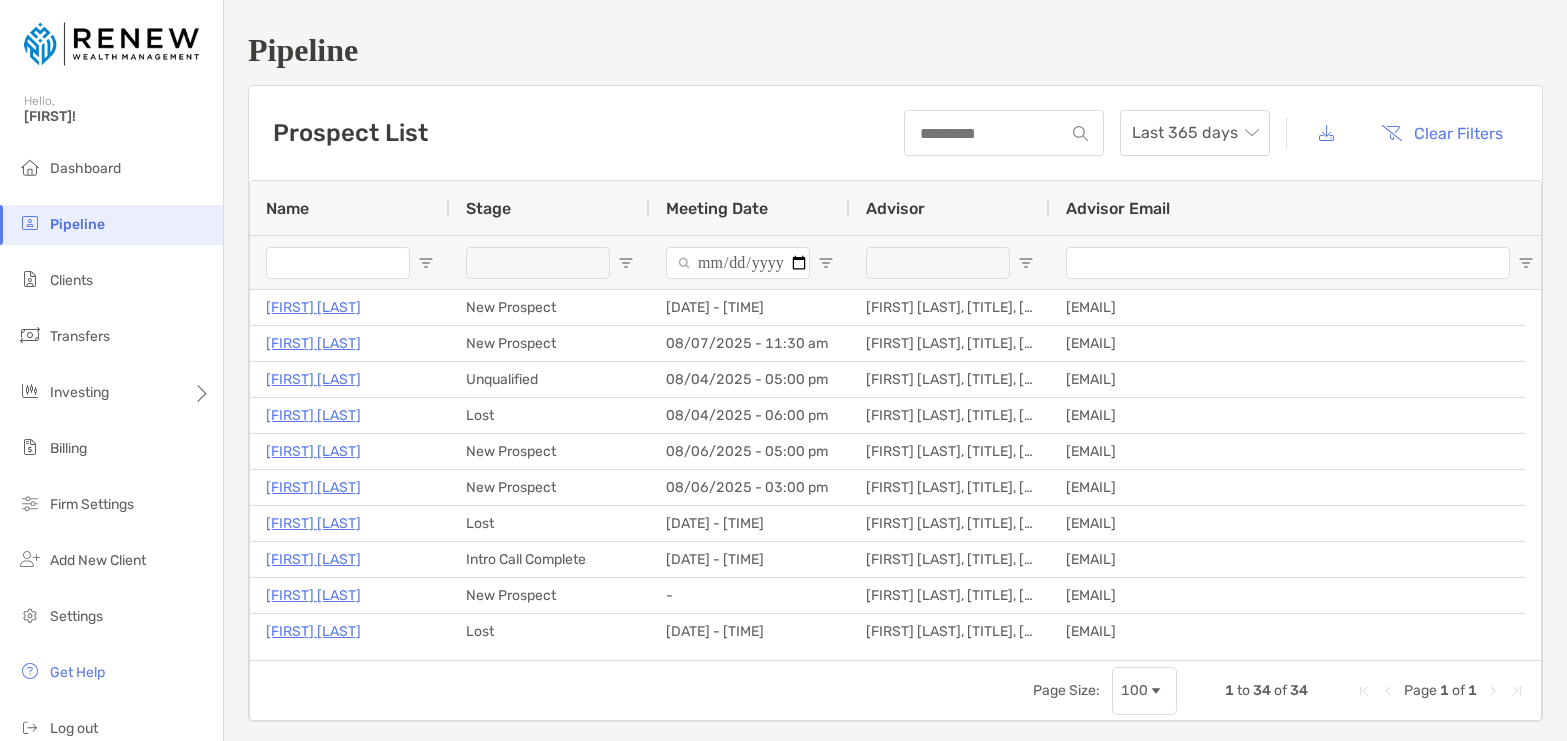 scroll, scrollTop: 0, scrollLeft: 0, axis: both 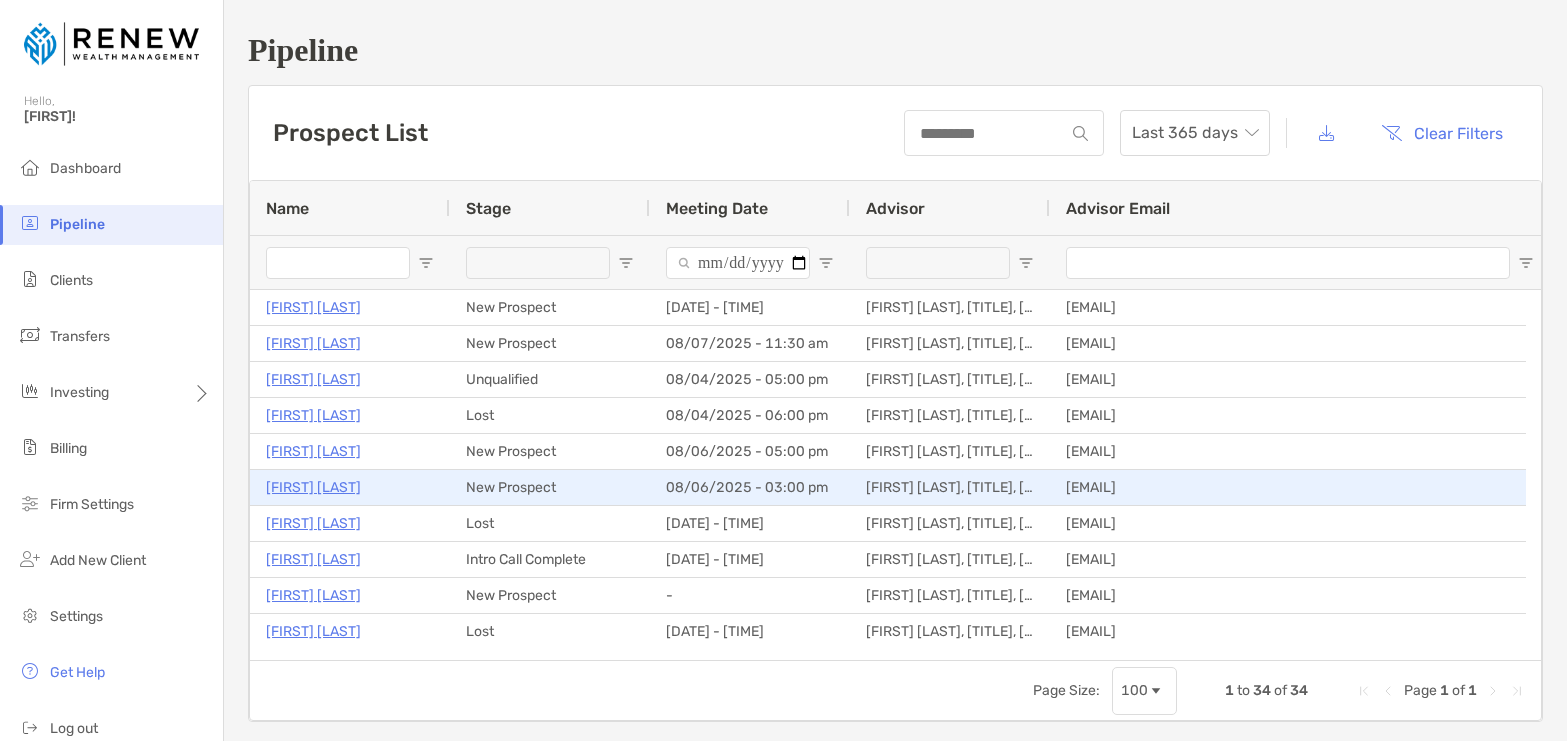 click on "[FIRST] [LAST]" at bounding box center (313, 487) 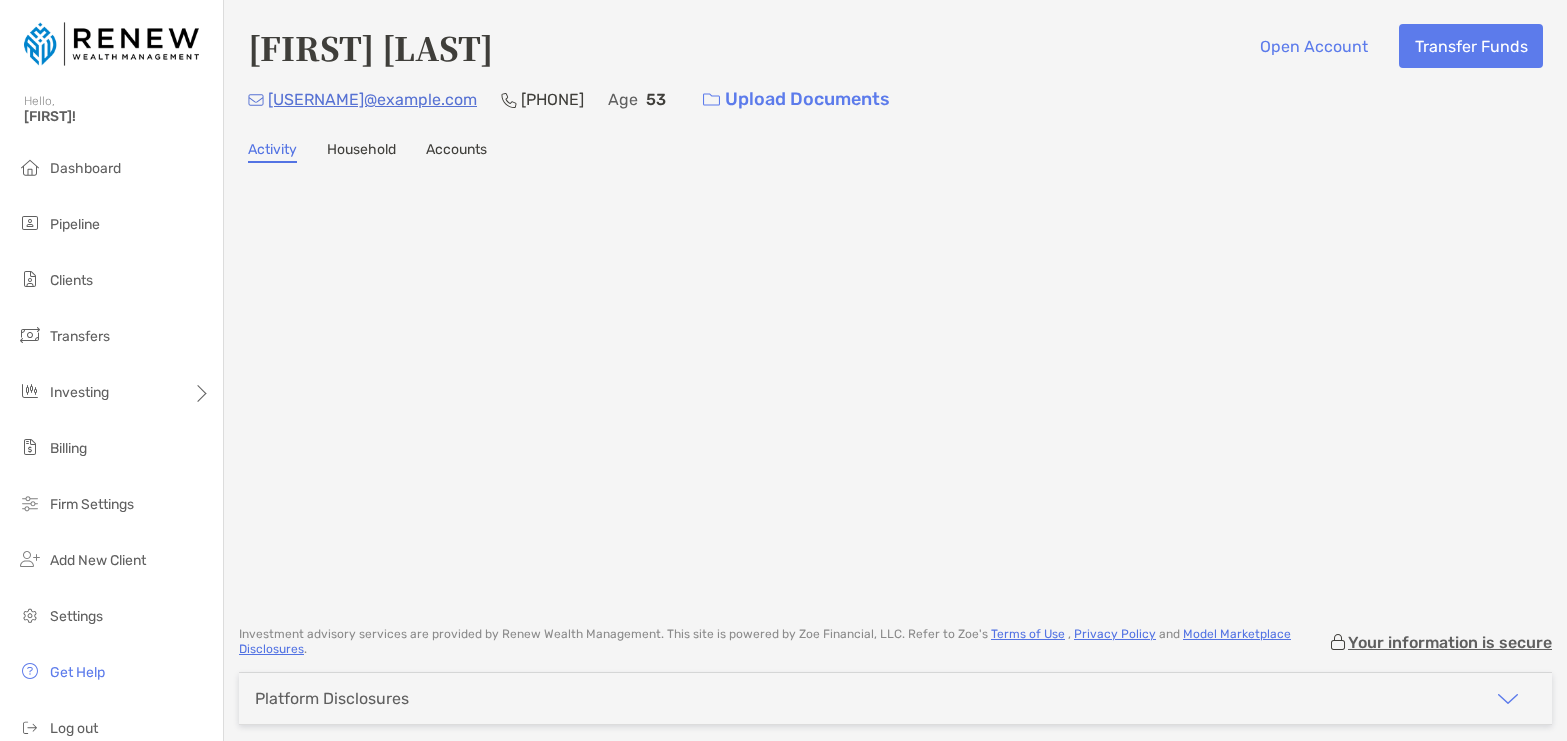 scroll, scrollTop: 0, scrollLeft: 0, axis: both 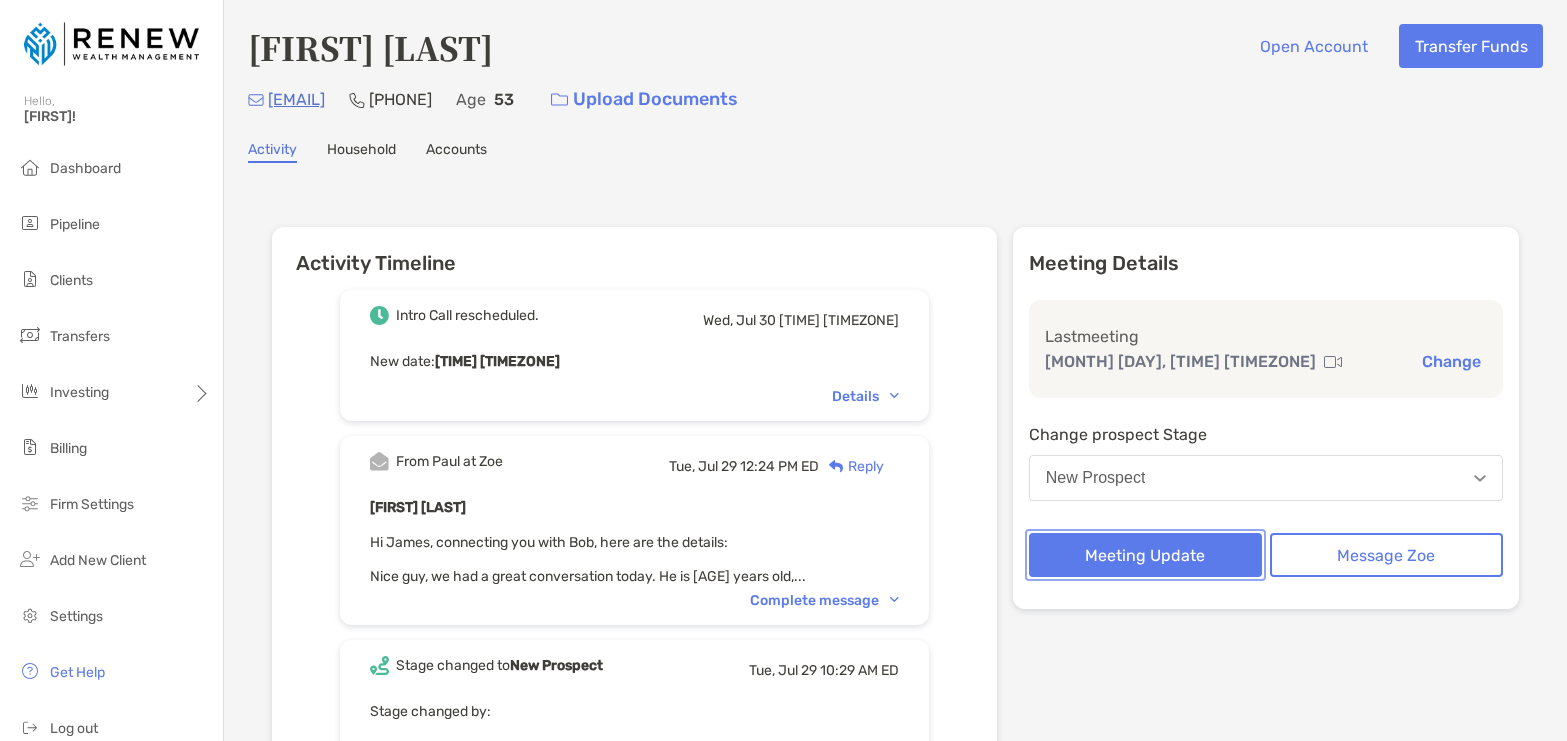 click on "Meeting Update" at bounding box center (1145, 555) 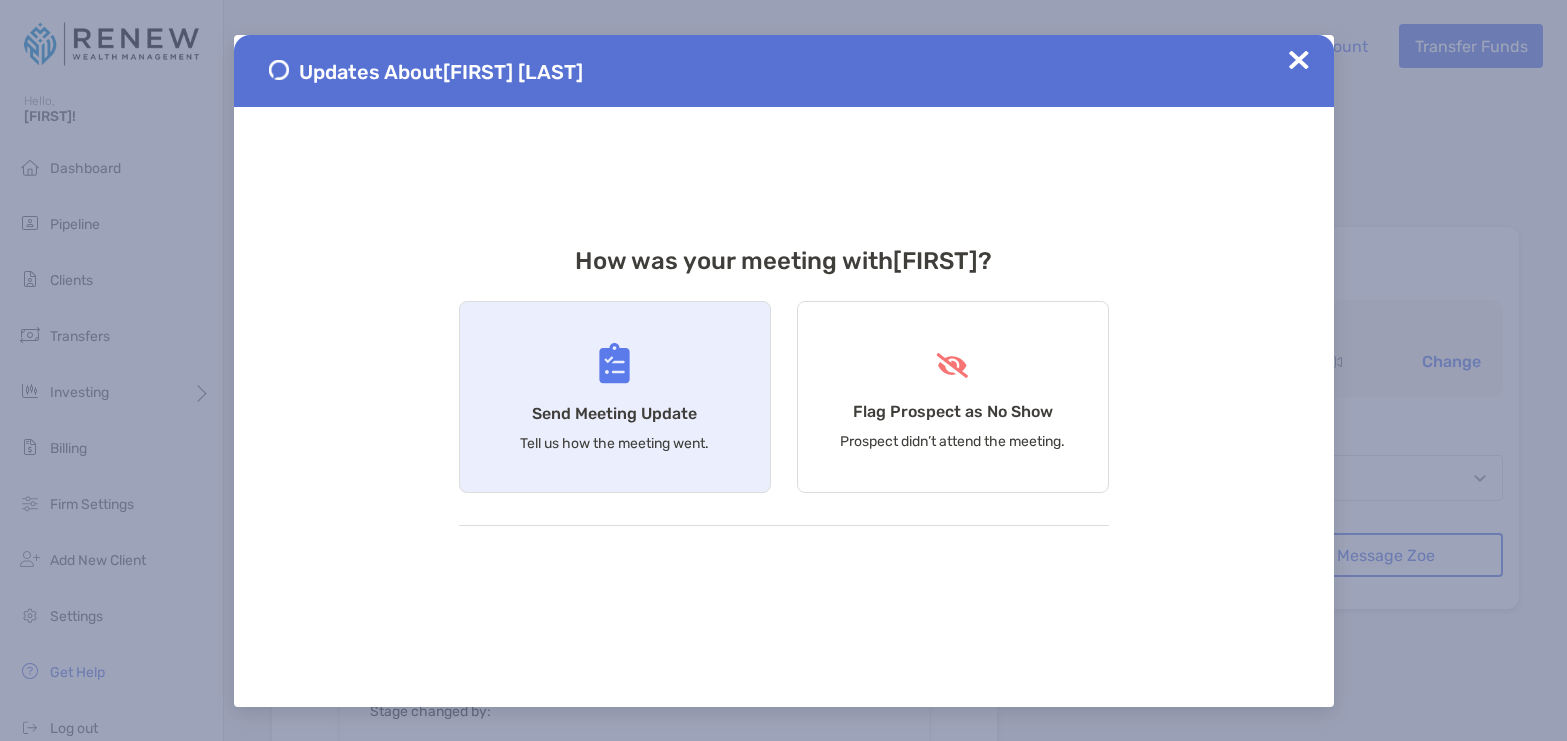click on "Send Meeting Update Tell us how the meeting went." at bounding box center (615, 397) 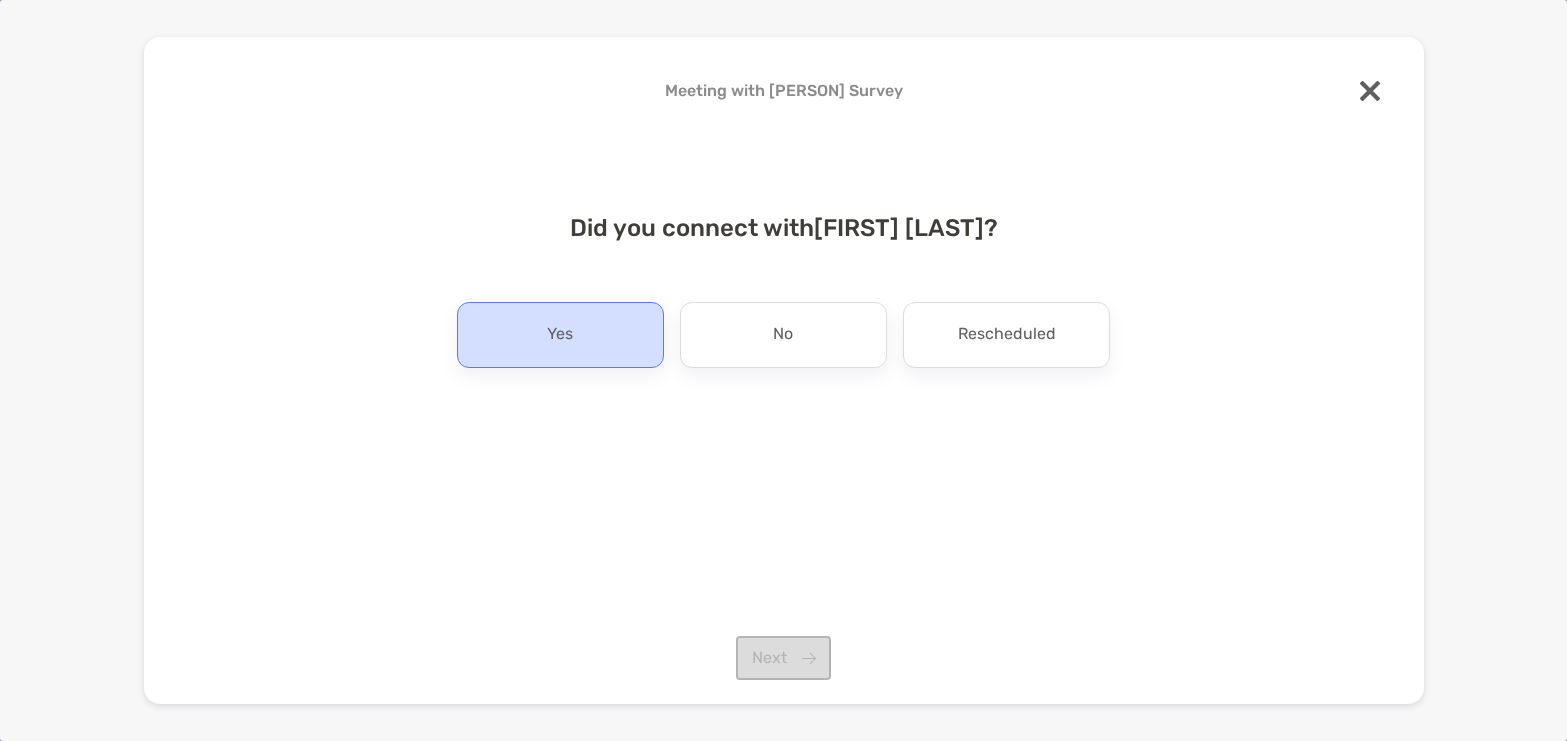 click on "Yes" at bounding box center (560, 335) 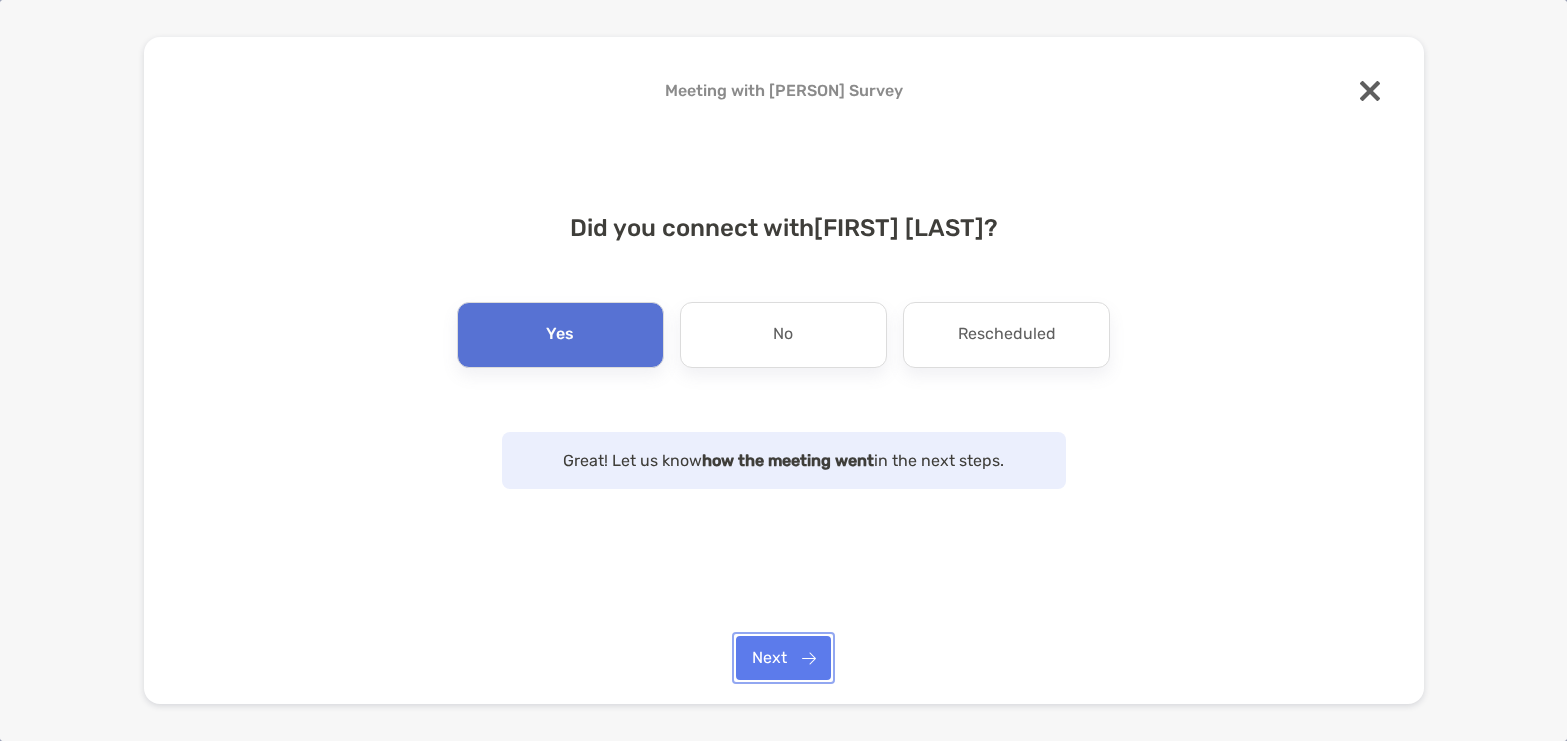 click on "Next" at bounding box center [783, 658] 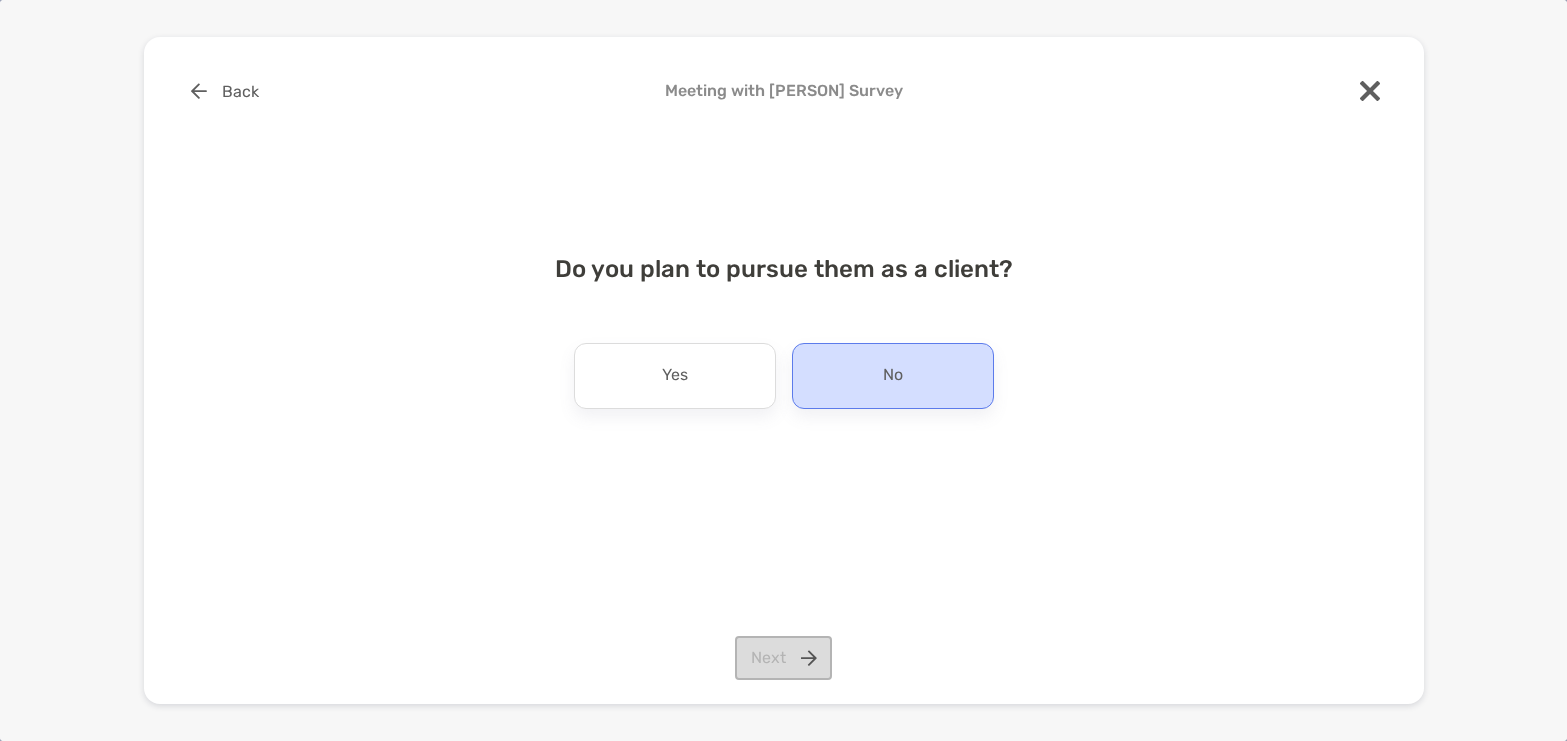 click on "No" at bounding box center (893, 376) 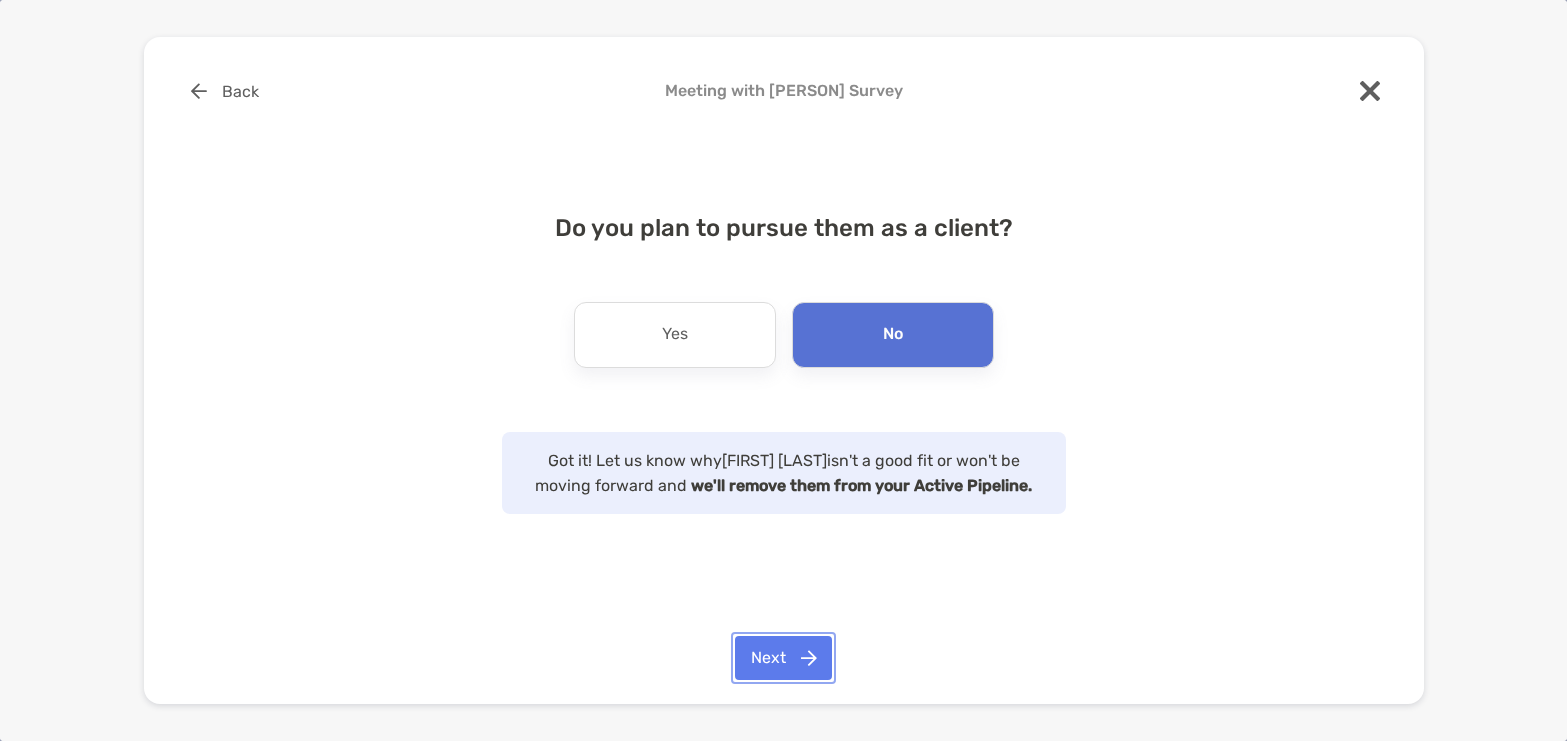 click on "Next" at bounding box center (783, 658) 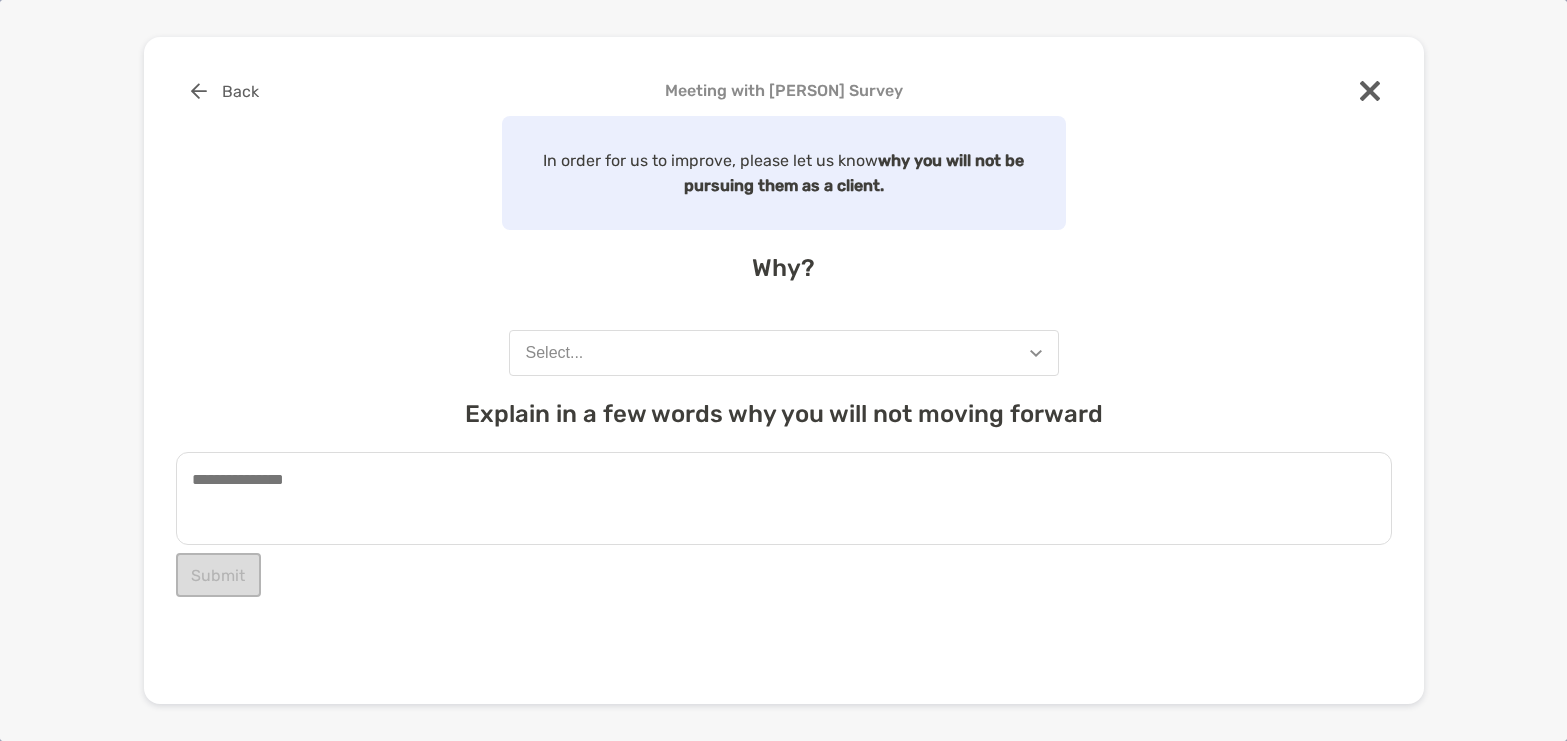 click on "Select..." at bounding box center [784, 353] 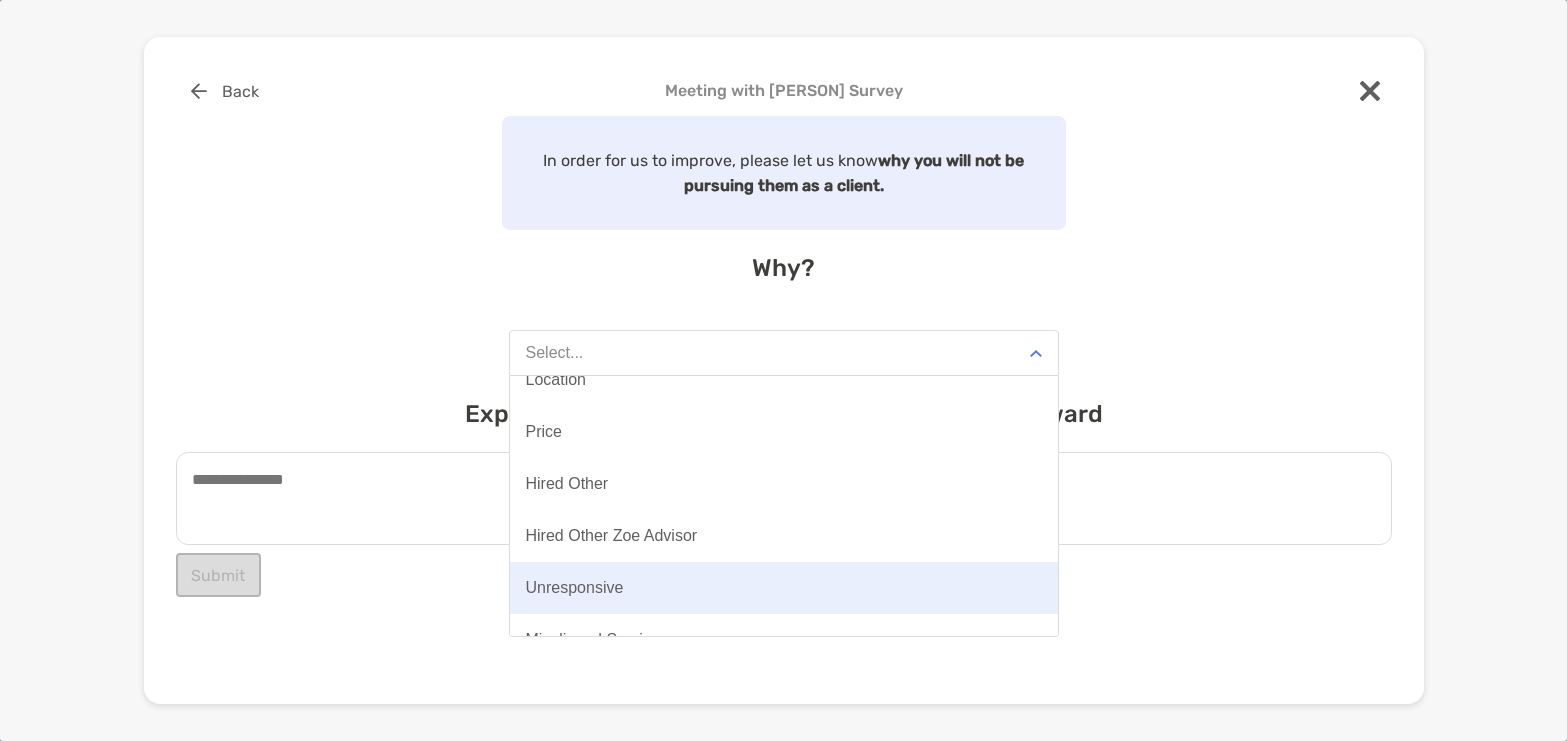 scroll, scrollTop: 156, scrollLeft: 0, axis: vertical 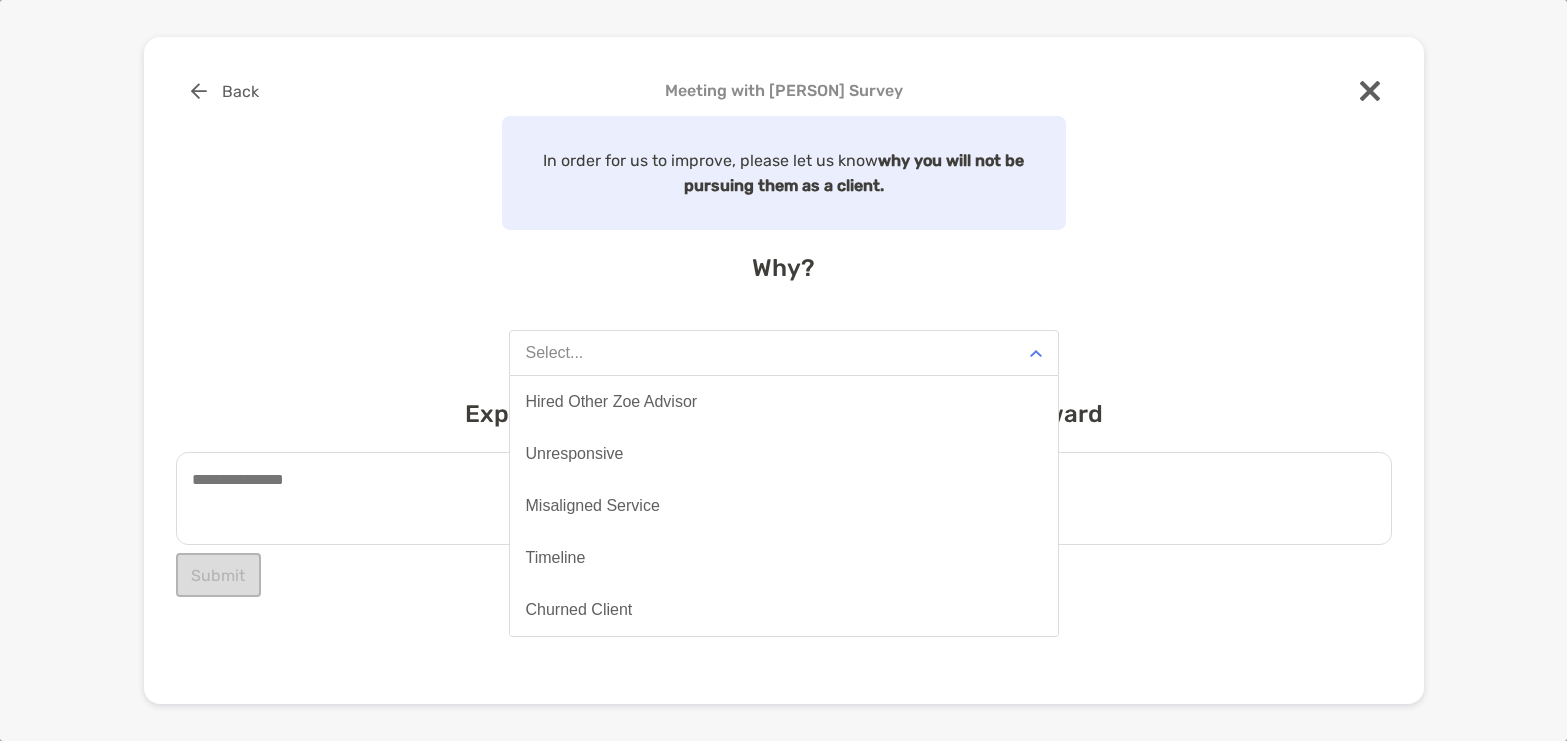 click on "Misaligned Service" at bounding box center (784, 506) 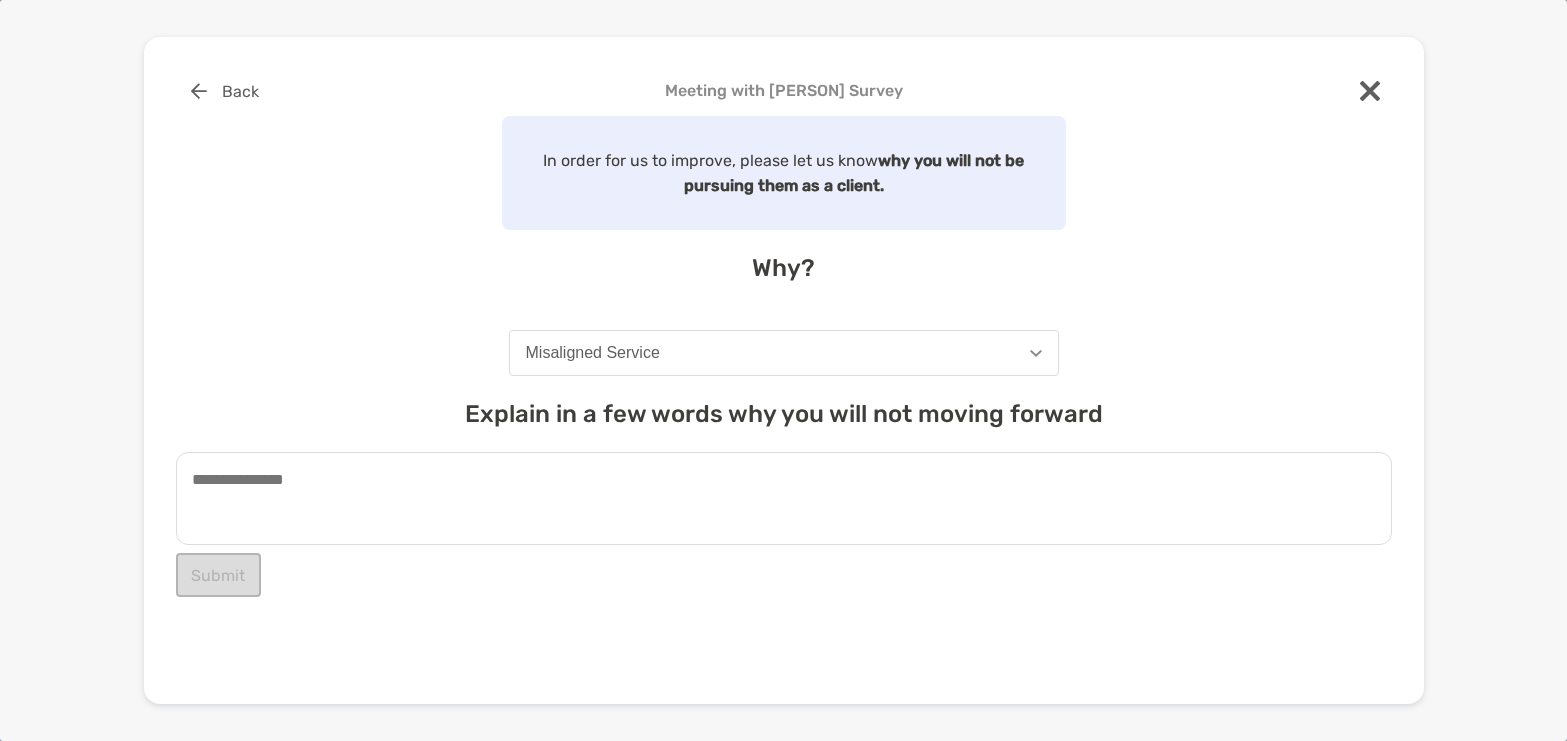 click at bounding box center [784, 498] 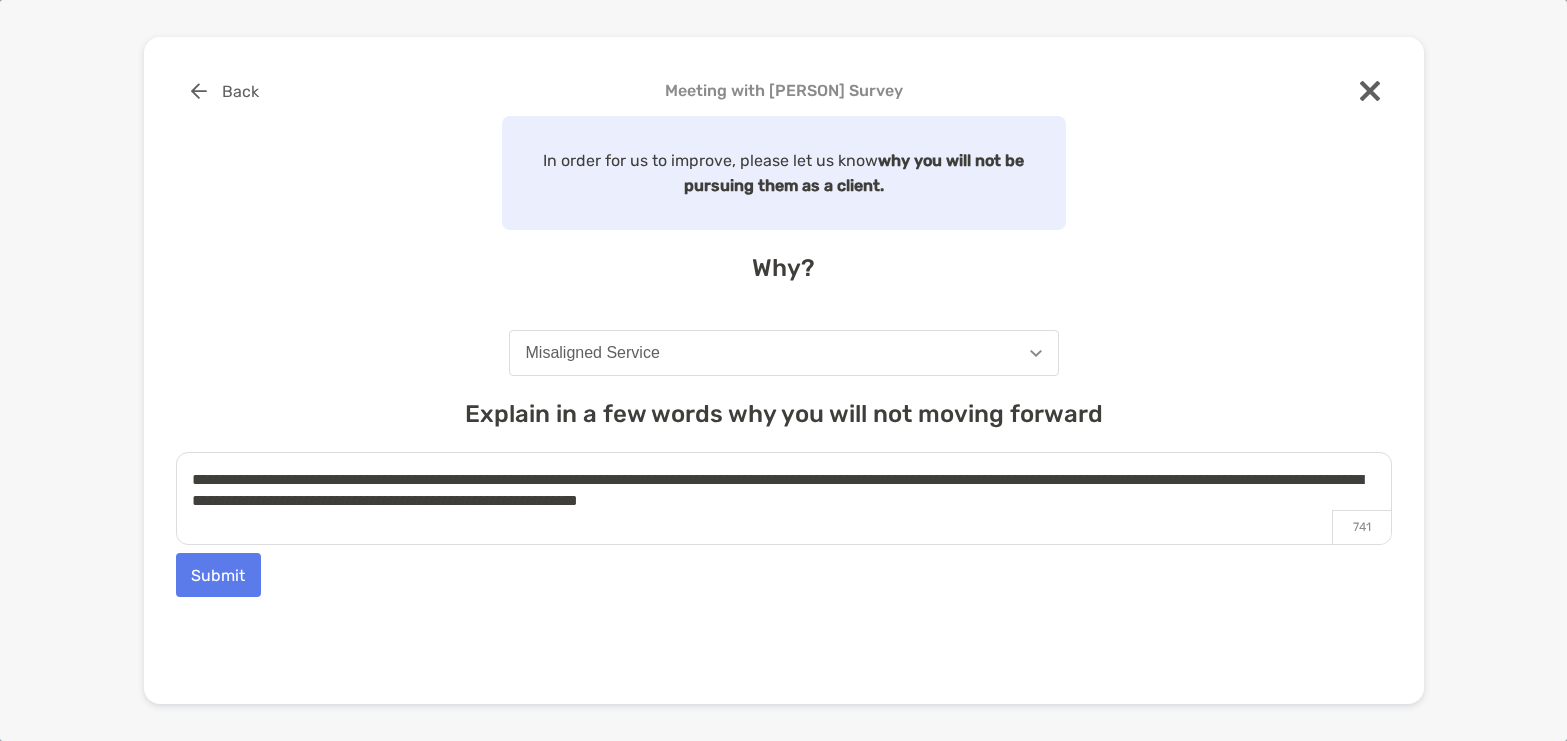 click on "**********" at bounding box center [784, 498] 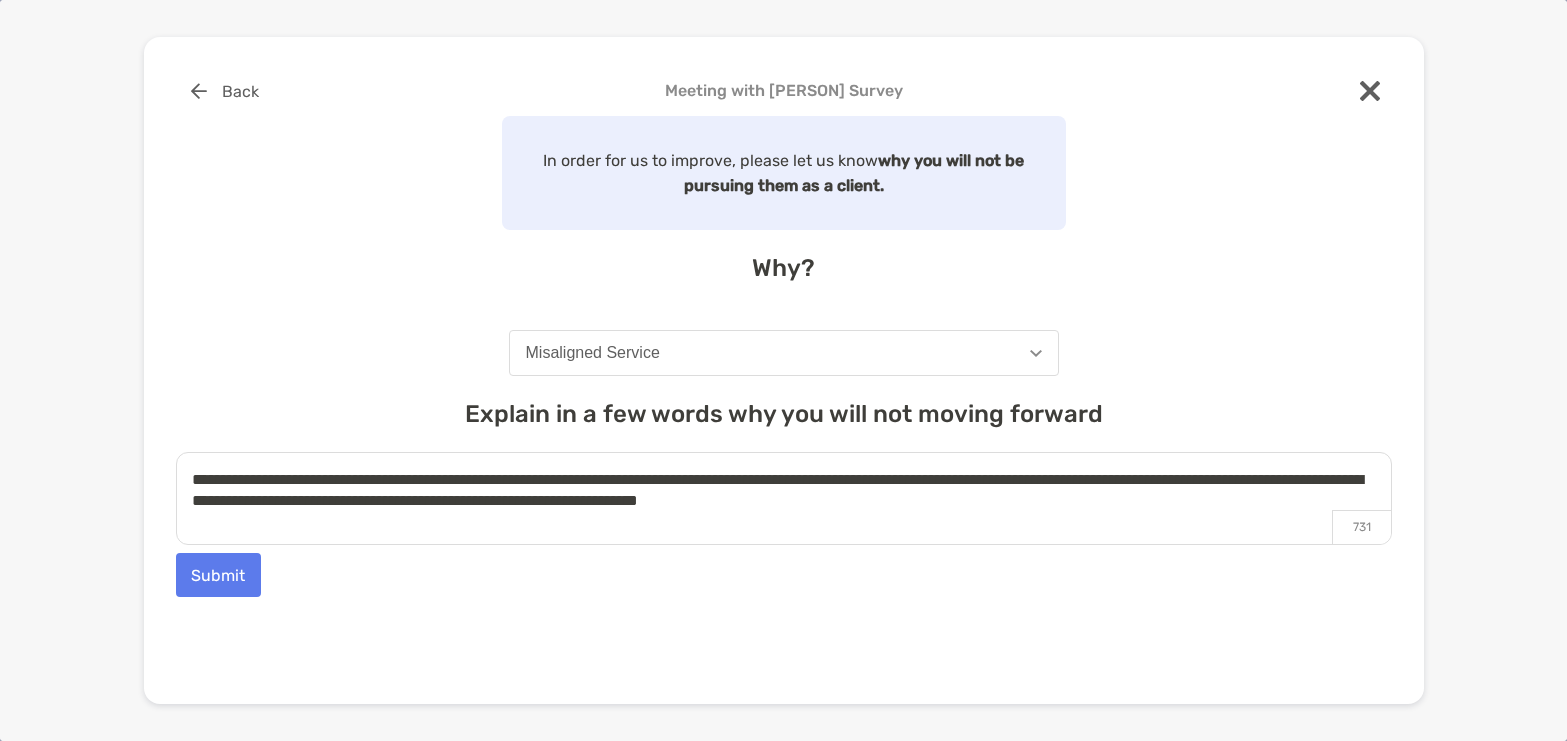 type on "**********" 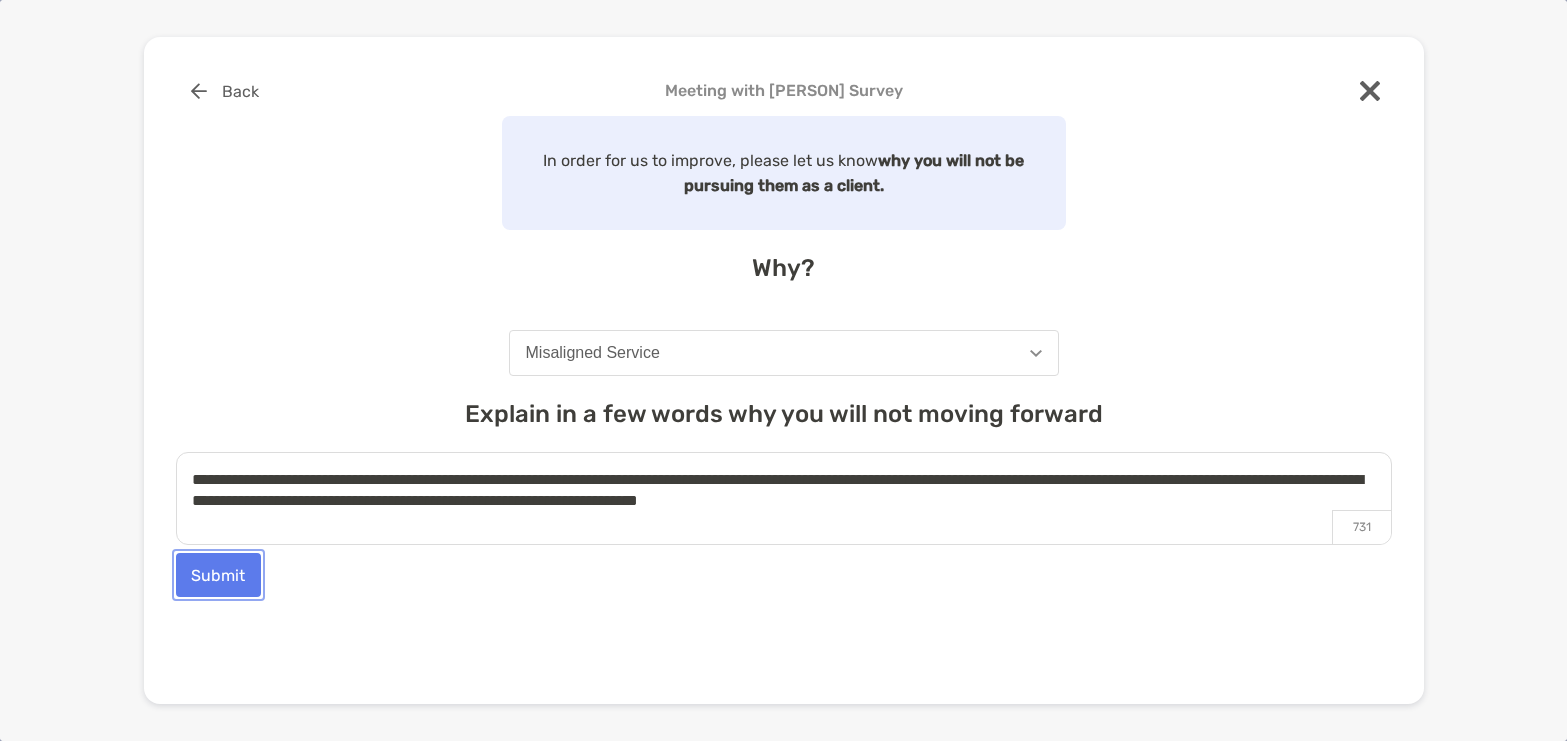 click on "Submit" at bounding box center (218, 575) 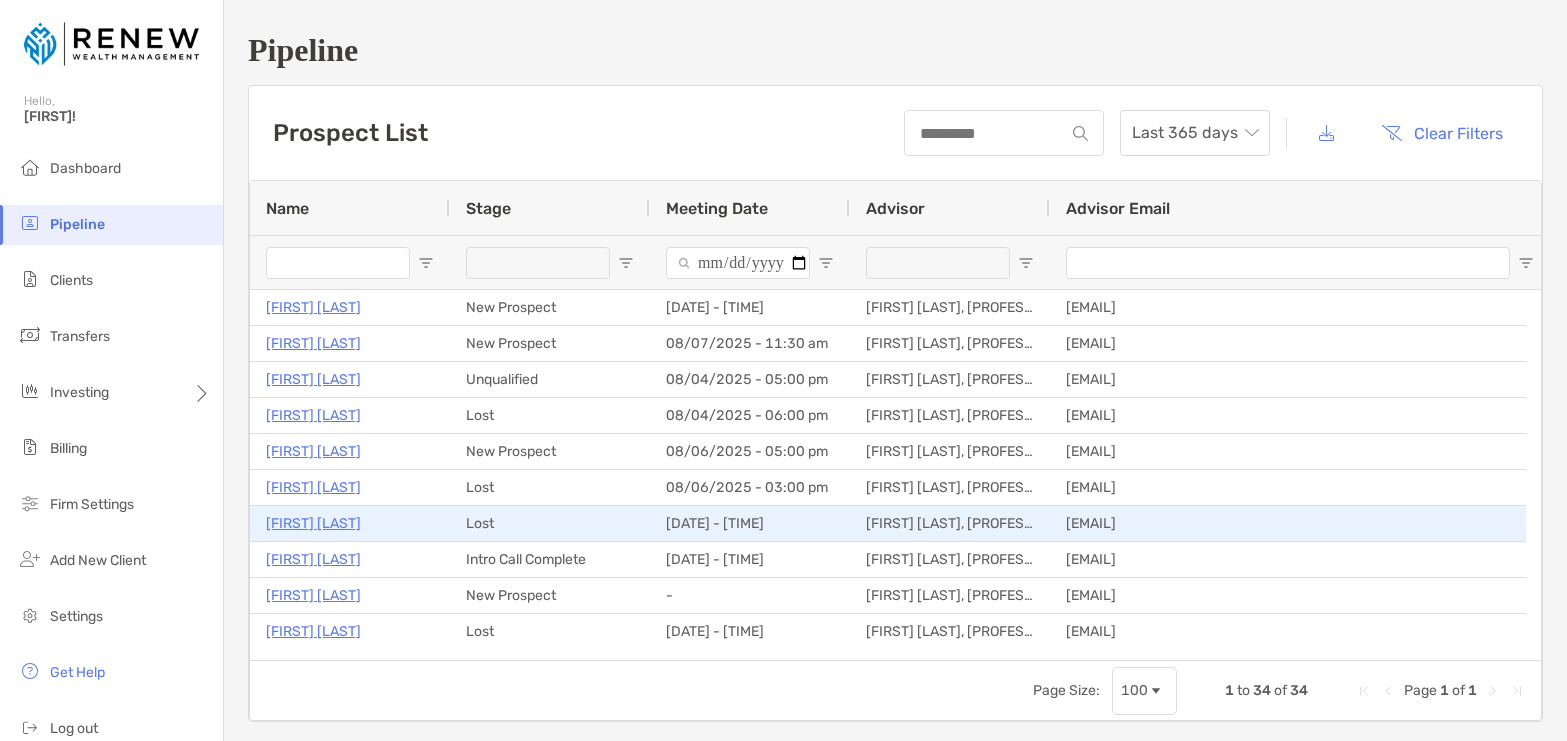 scroll, scrollTop: 0, scrollLeft: 0, axis: both 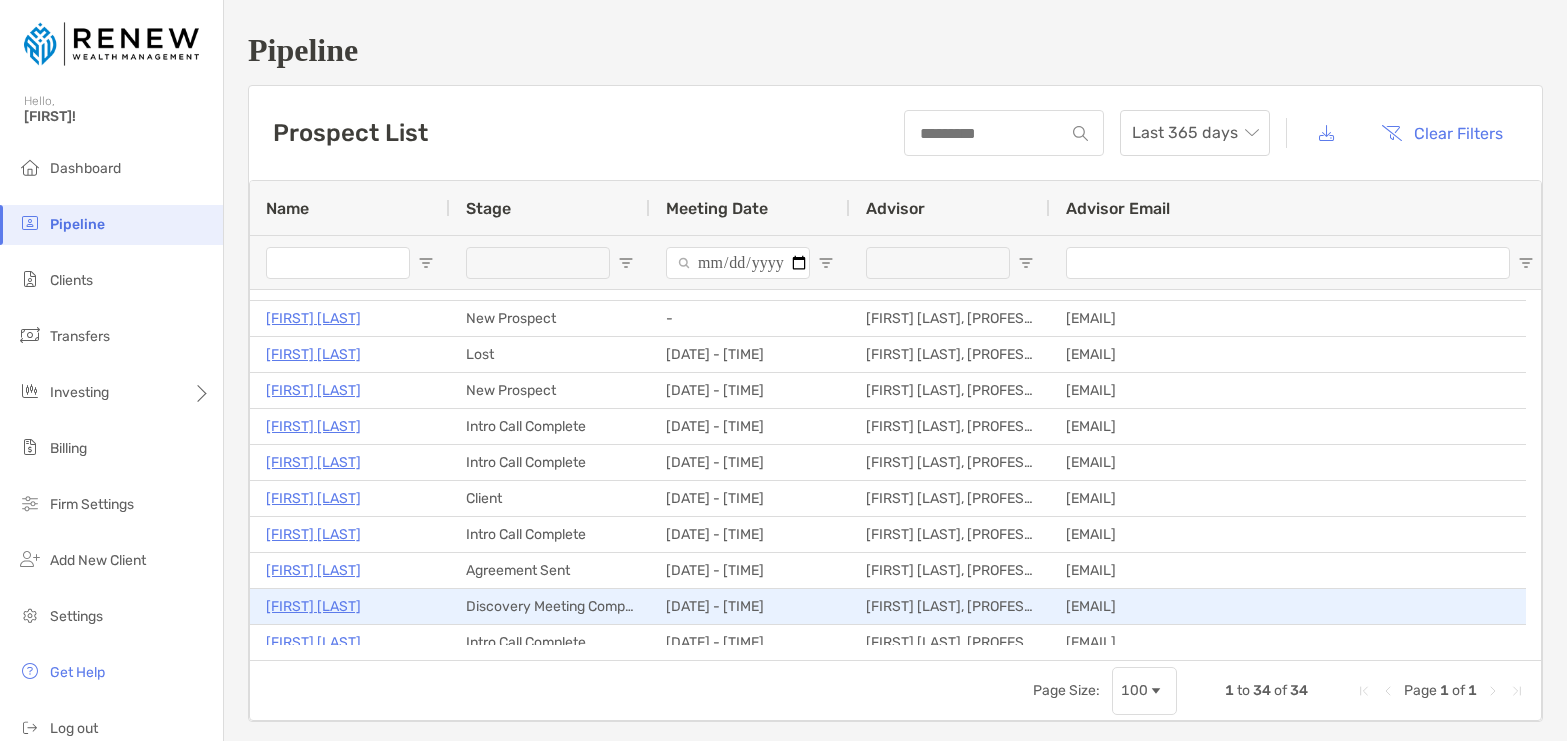 click on "James Maple" at bounding box center [313, 606] 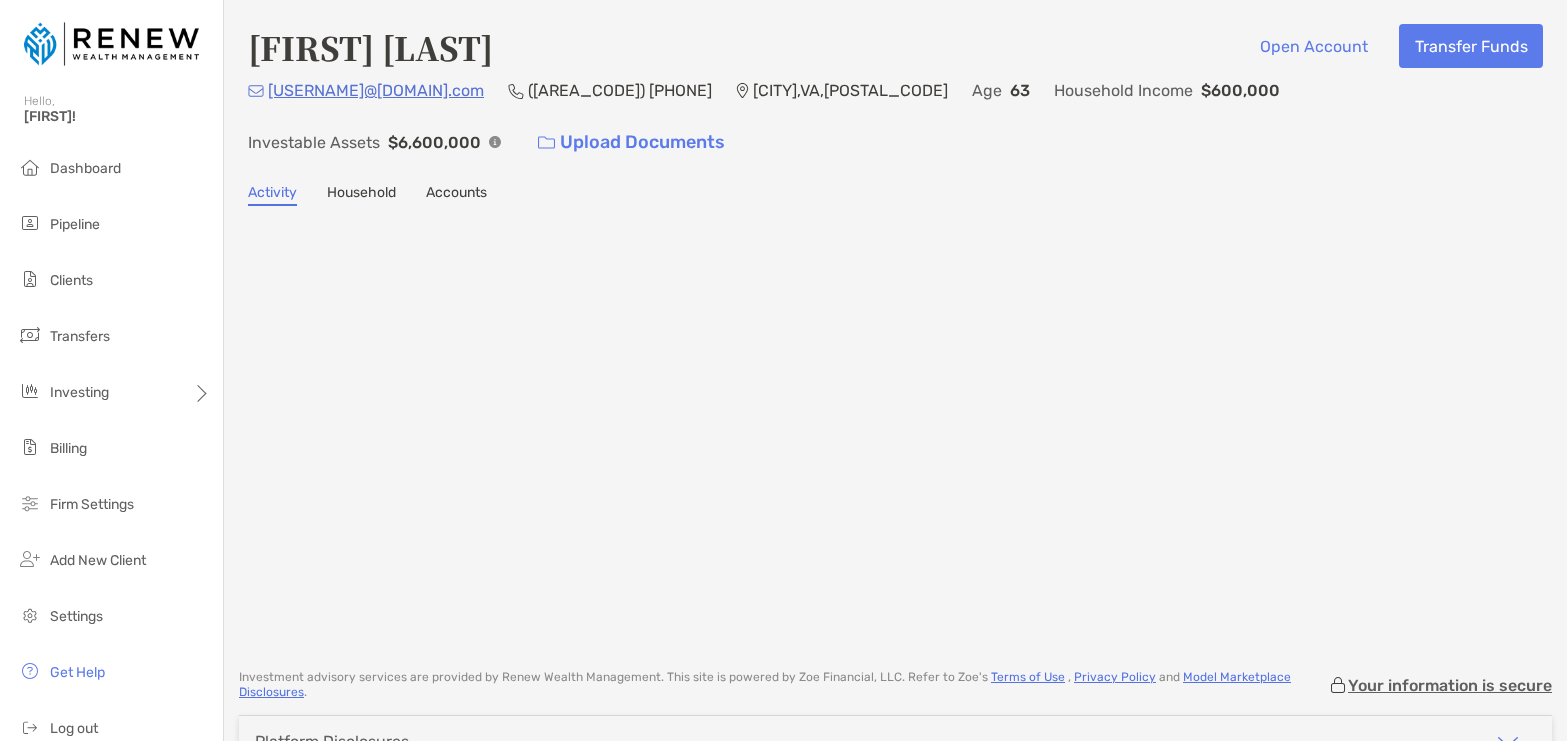 scroll, scrollTop: 0, scrollLeft: 0, axis: both 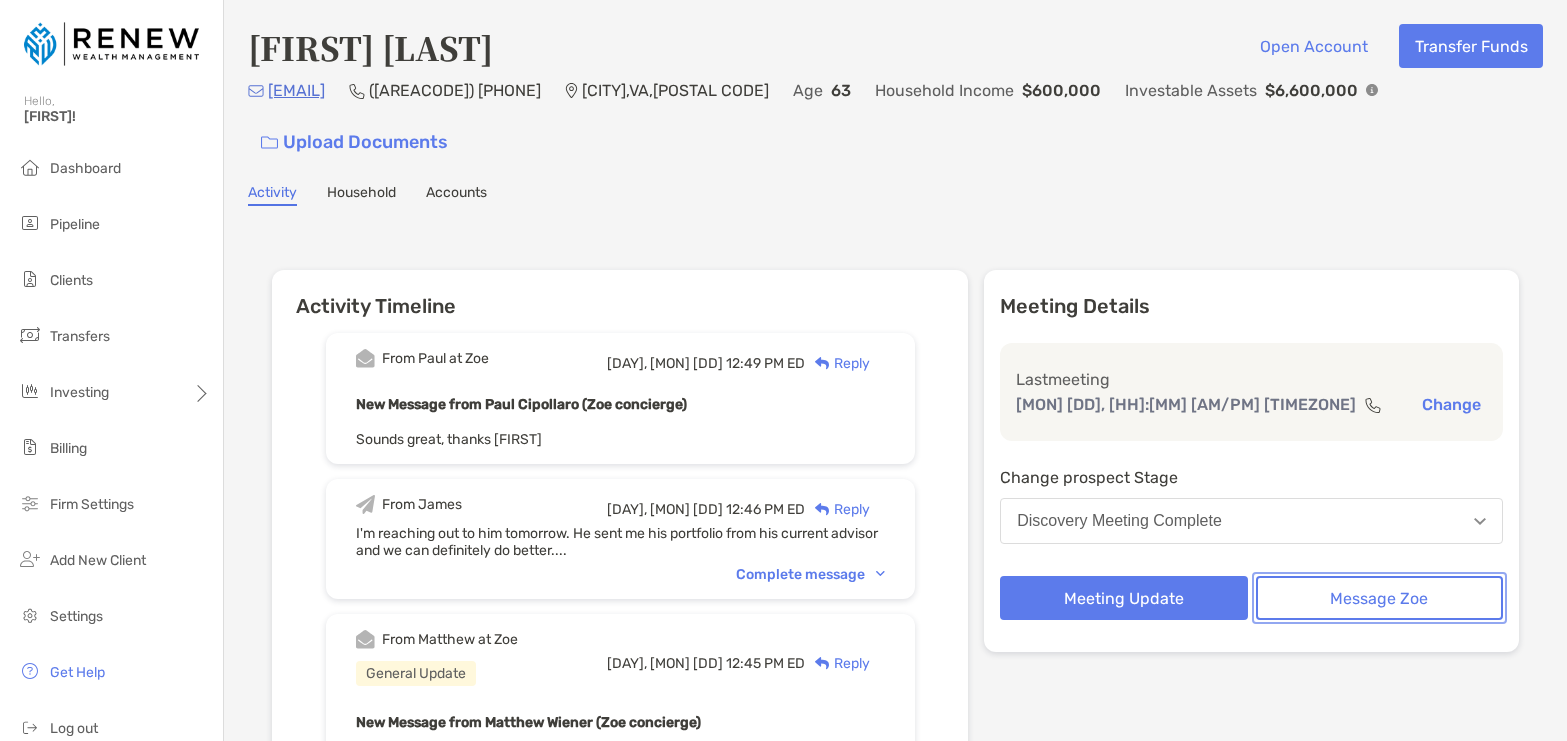 click on "Message Zoe" at bounding box center [1379, 598] 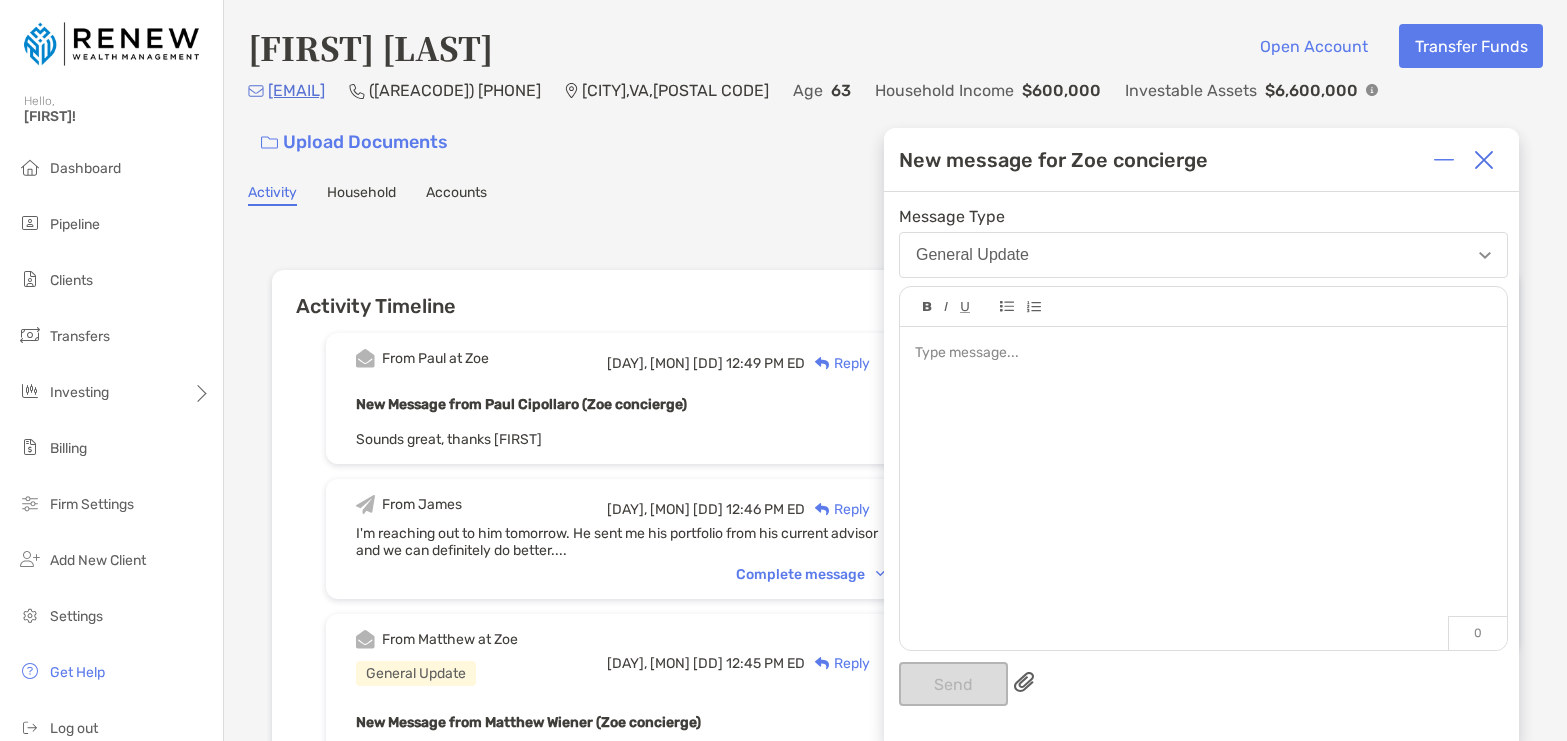 click at bounding box center [1203, 478] 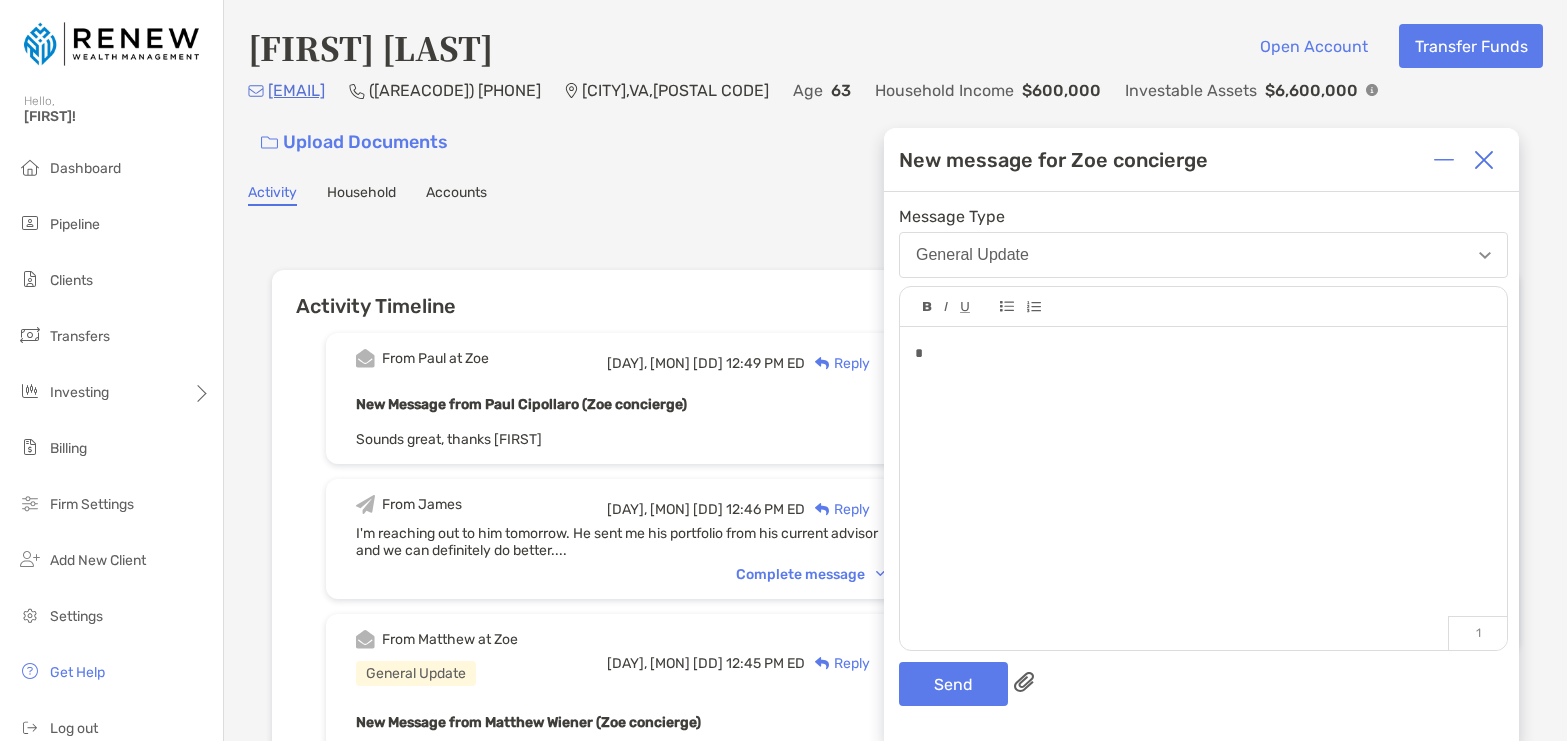 type 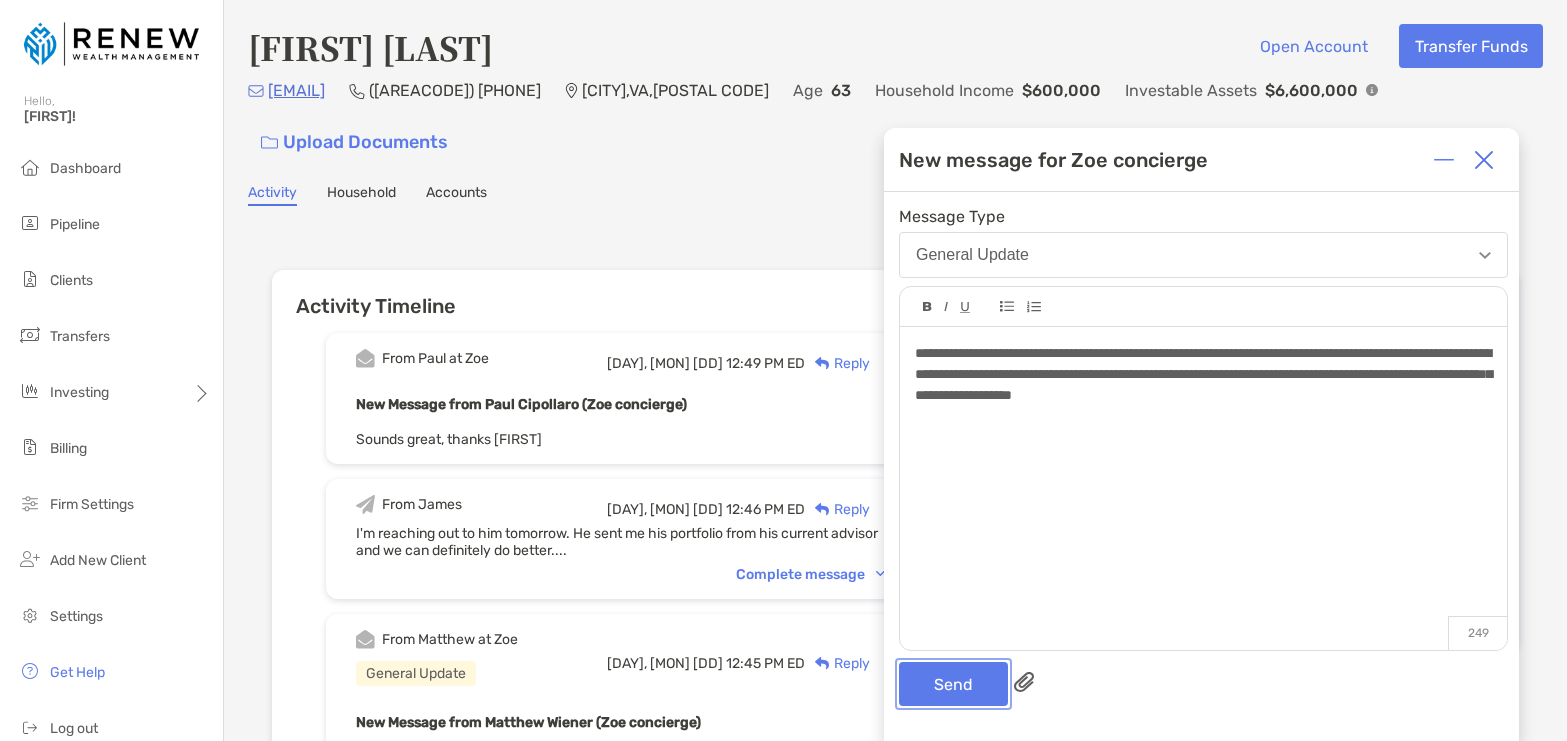 click on "Send" at bounding box center (953, 684) 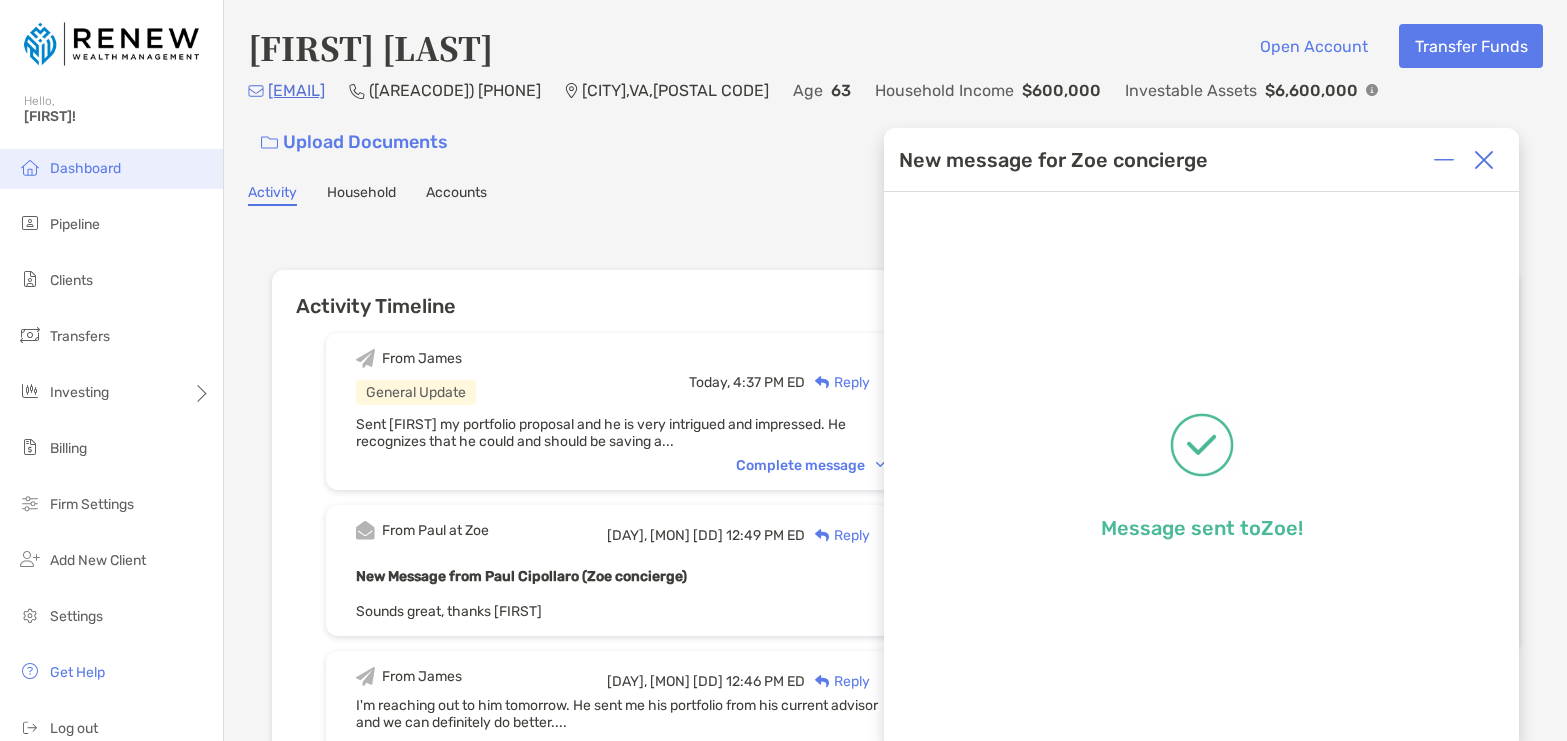click on "Dashboard" at bounding box center (85, 168) 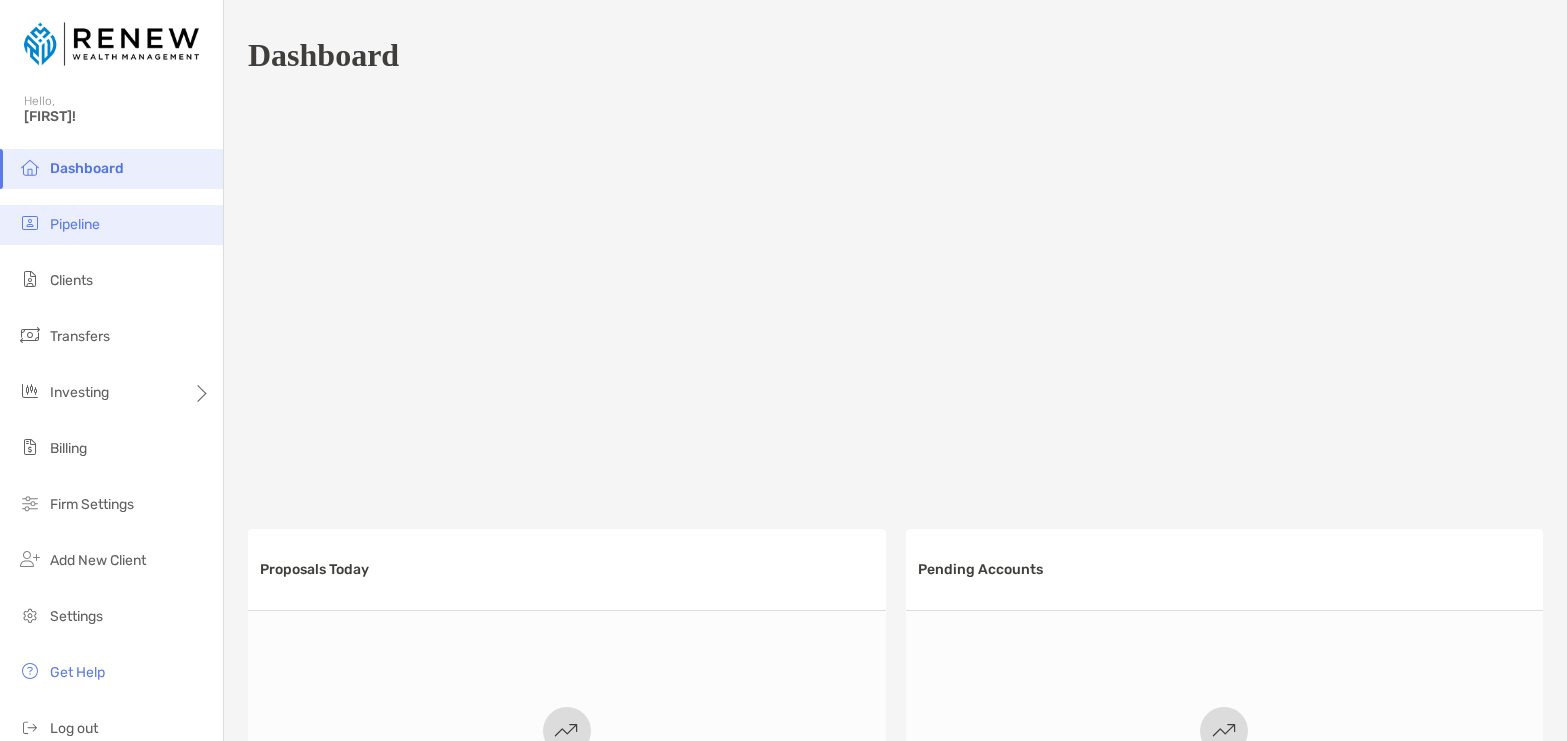click on "Pipeline" at bounding box center [111, 225] 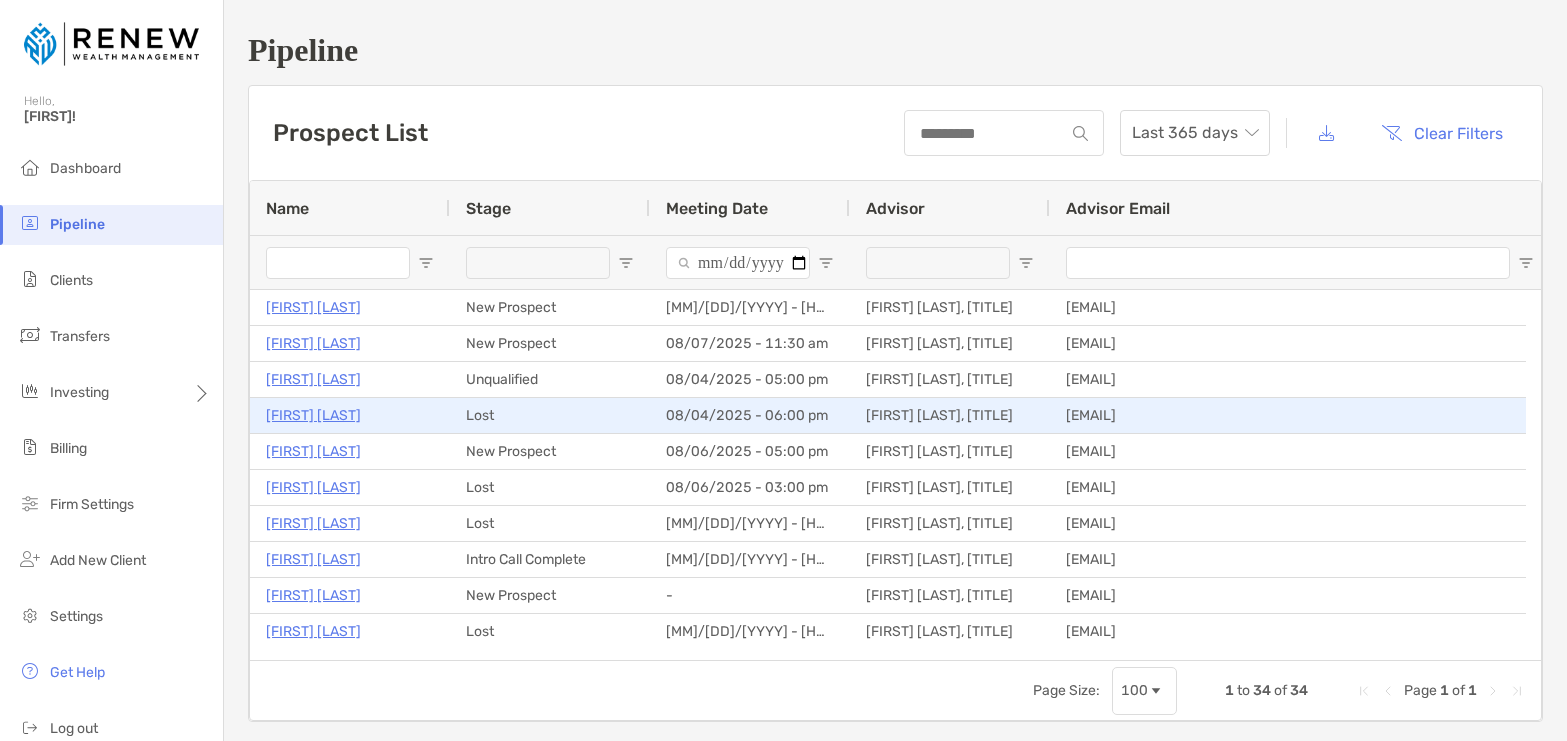 scroll, scrollTop: 4, scrollLeft: 0, axis: vertical 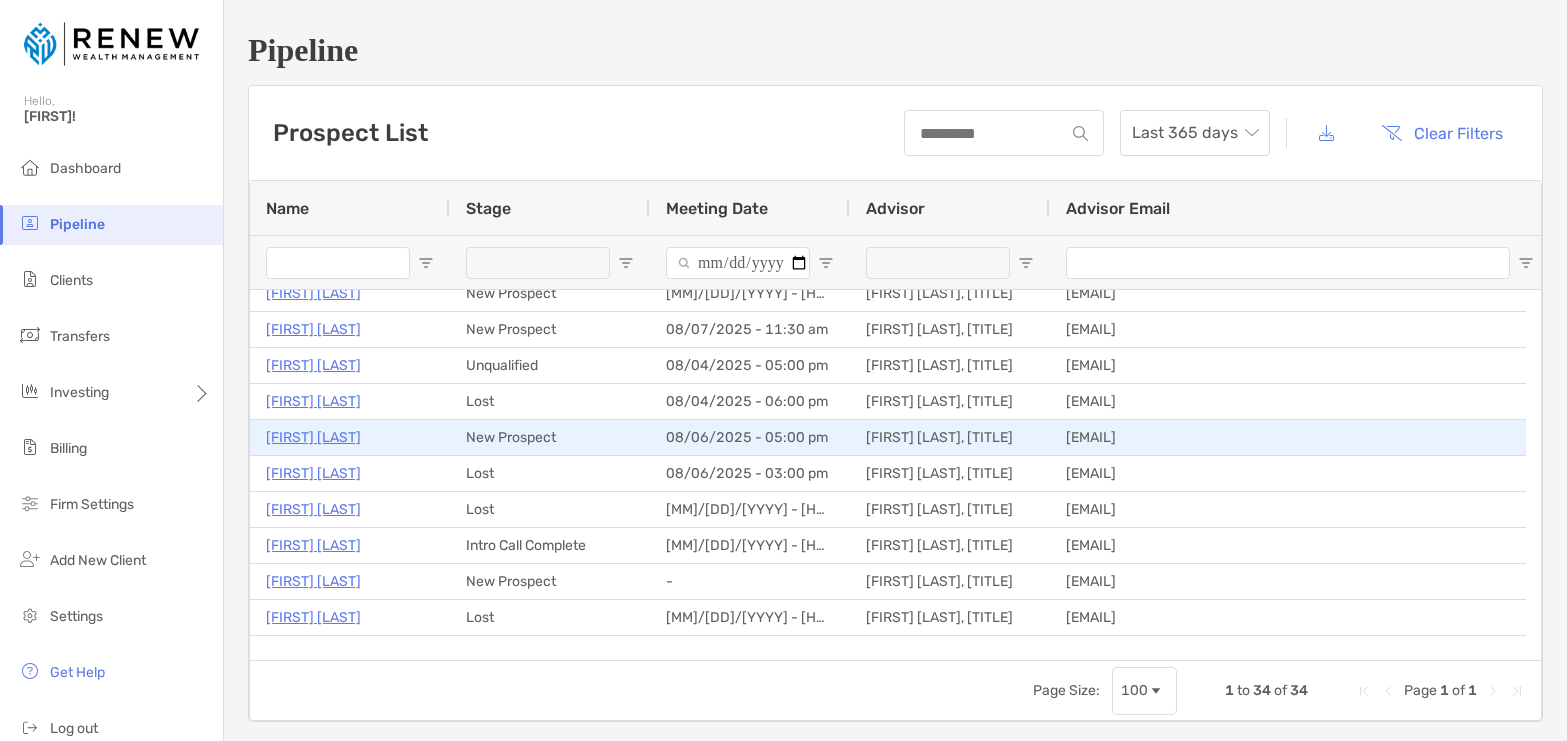 click on "Al Corbett" at bounding box center [313, 437] 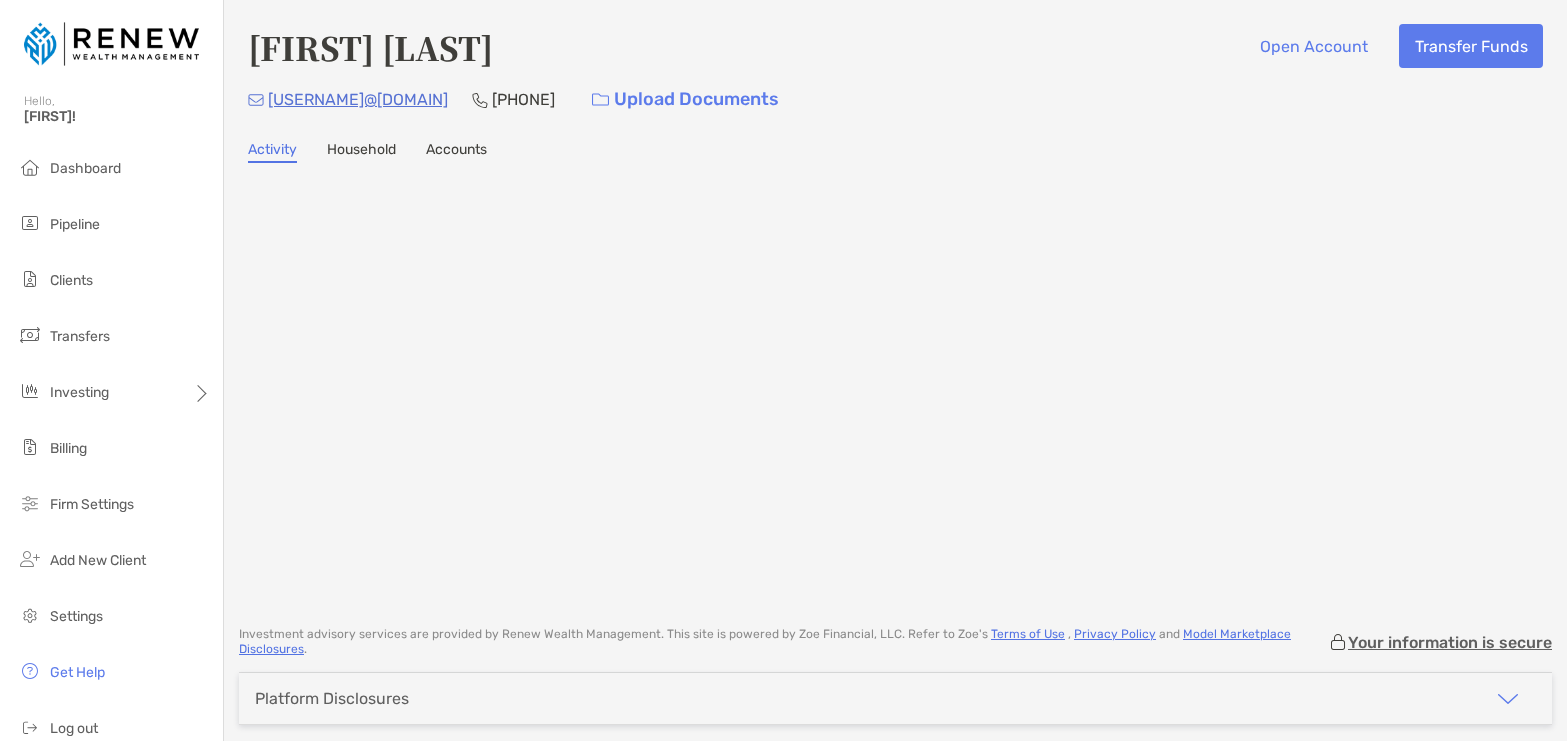 scroll, scrollTop: 0, scrollLeft: 0, axis: both 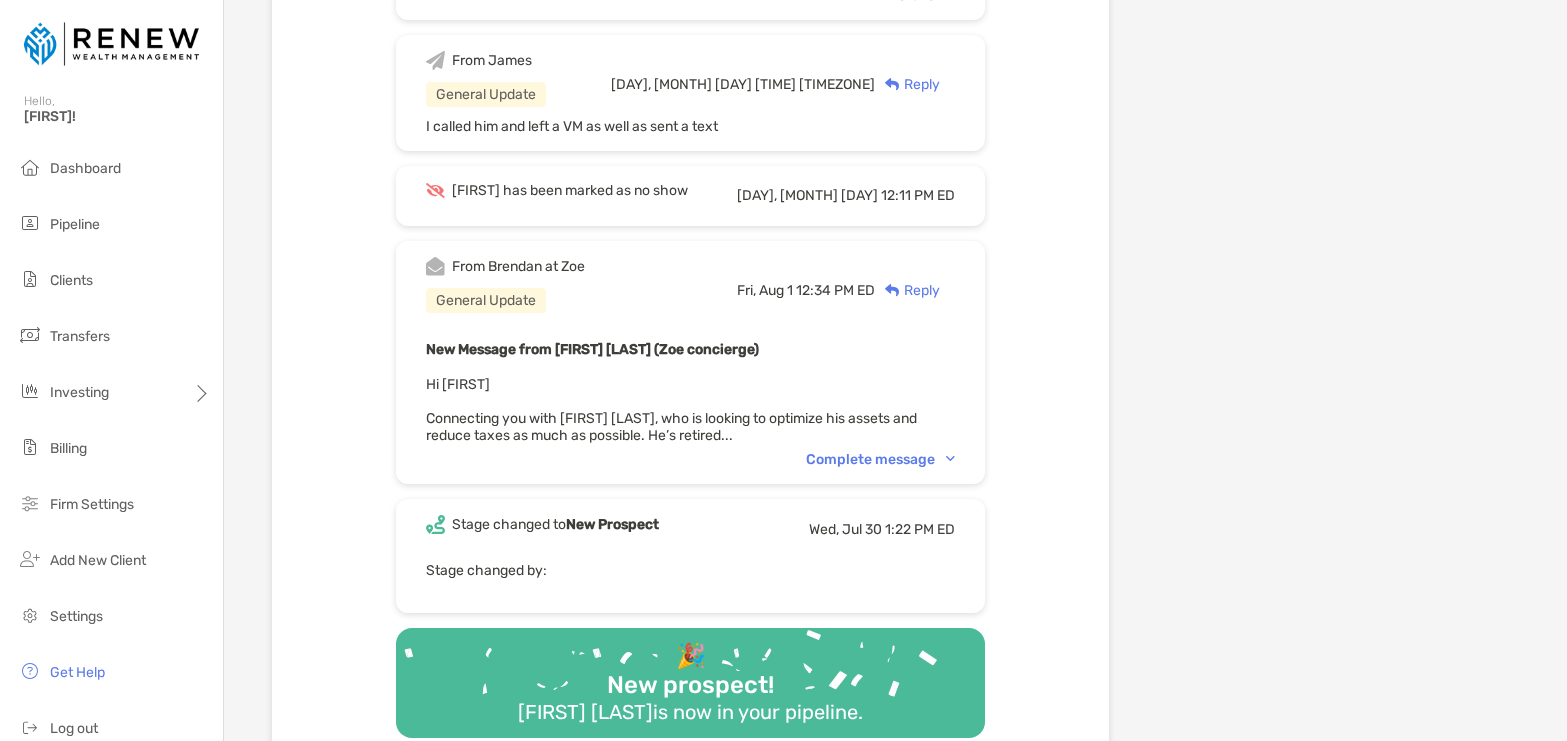 click on "Complete message" at bounding box center (880, 459) 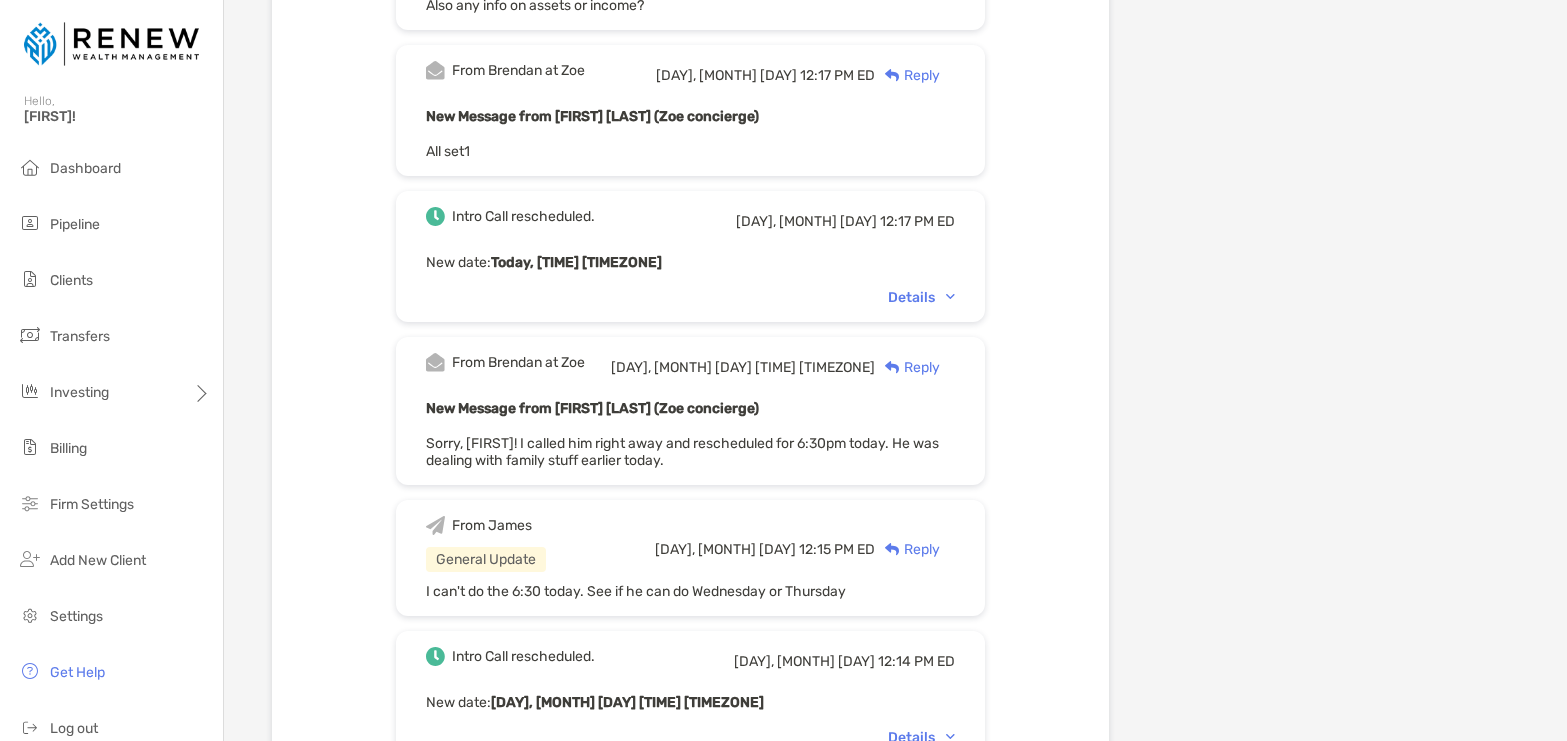 scroll, scrollTop: 718, scrollLeft: 0, axis: vertical 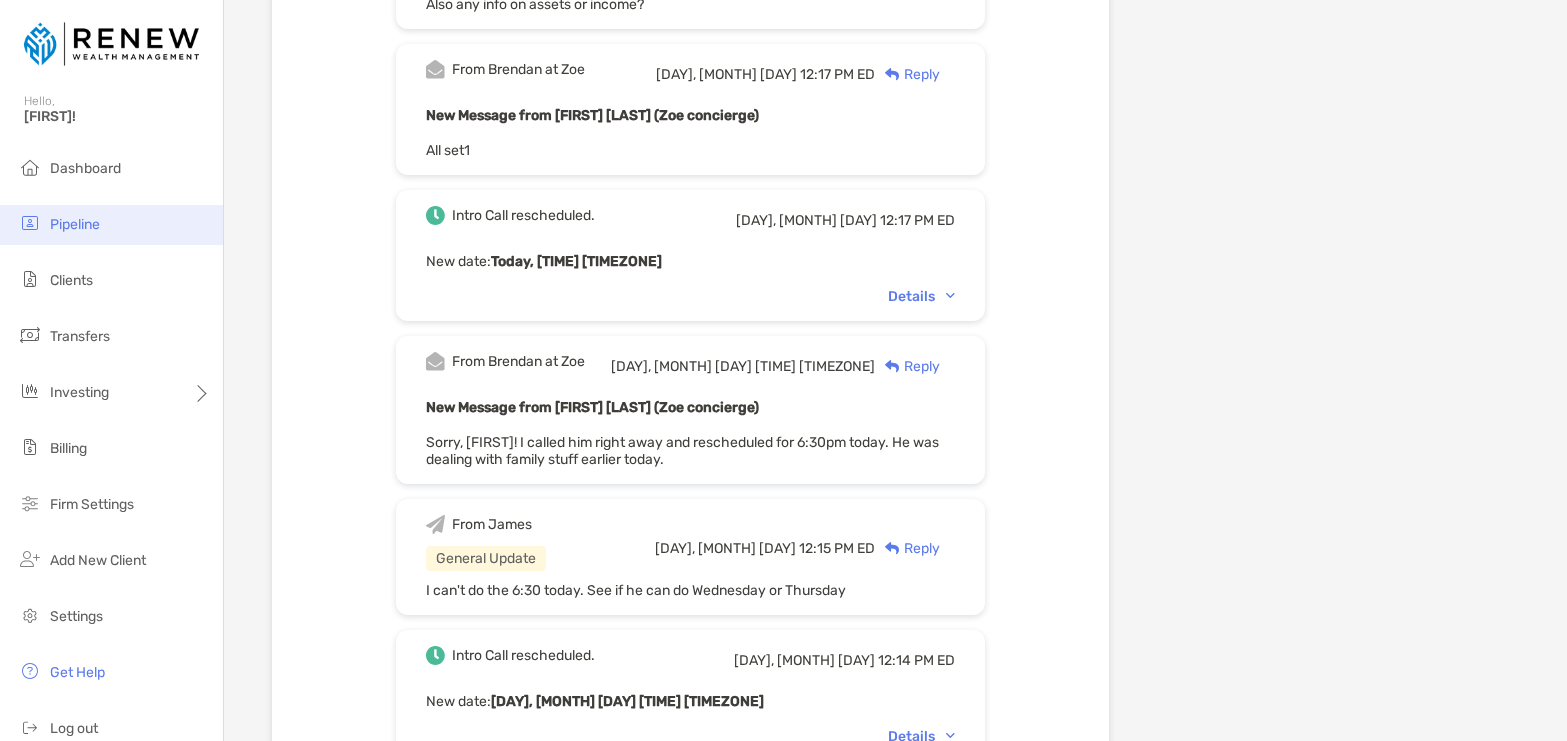 click on "Pipeline" at bounding box center (75, 224) 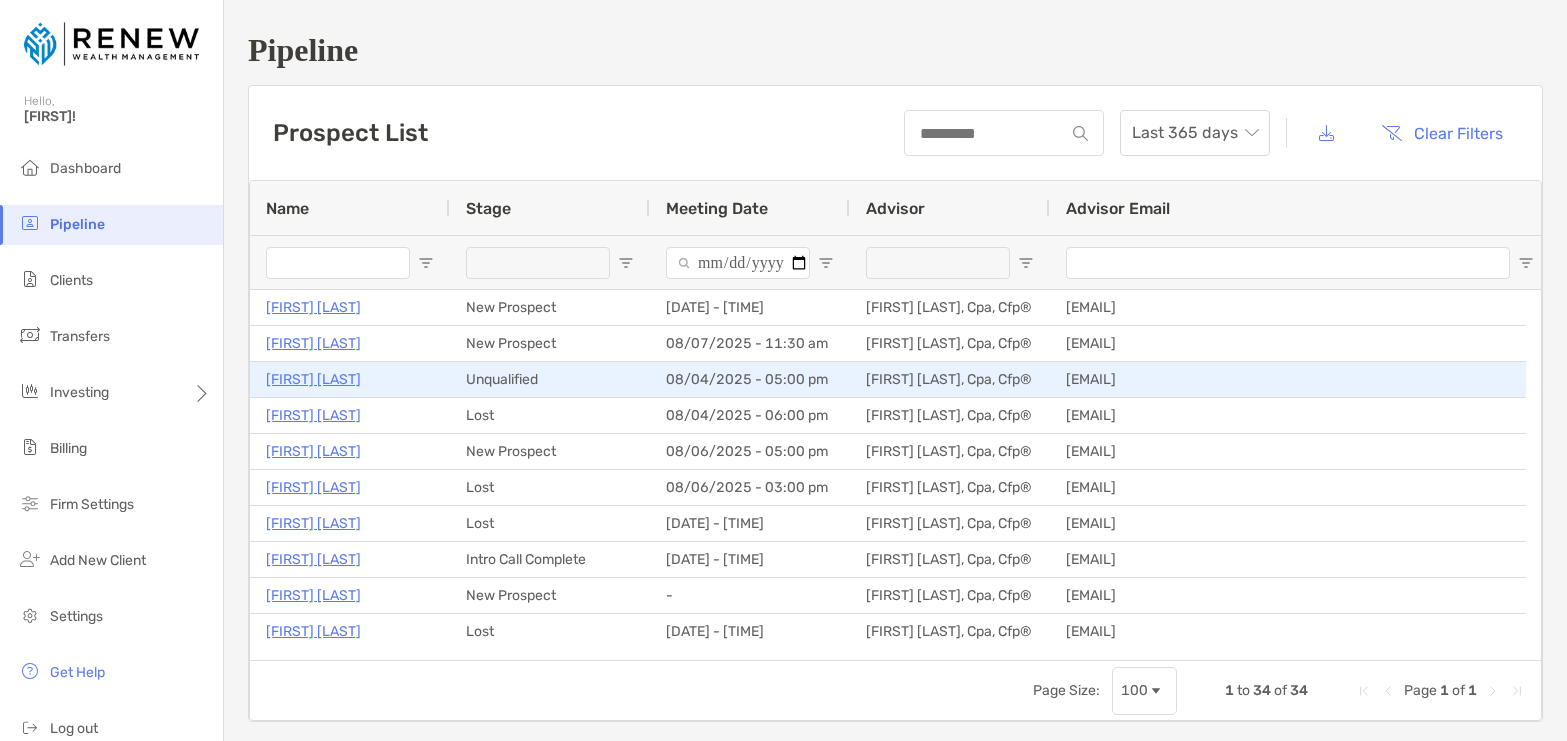 scroll, scrollTop: 6, scrollLeft: 0, axis: vertical 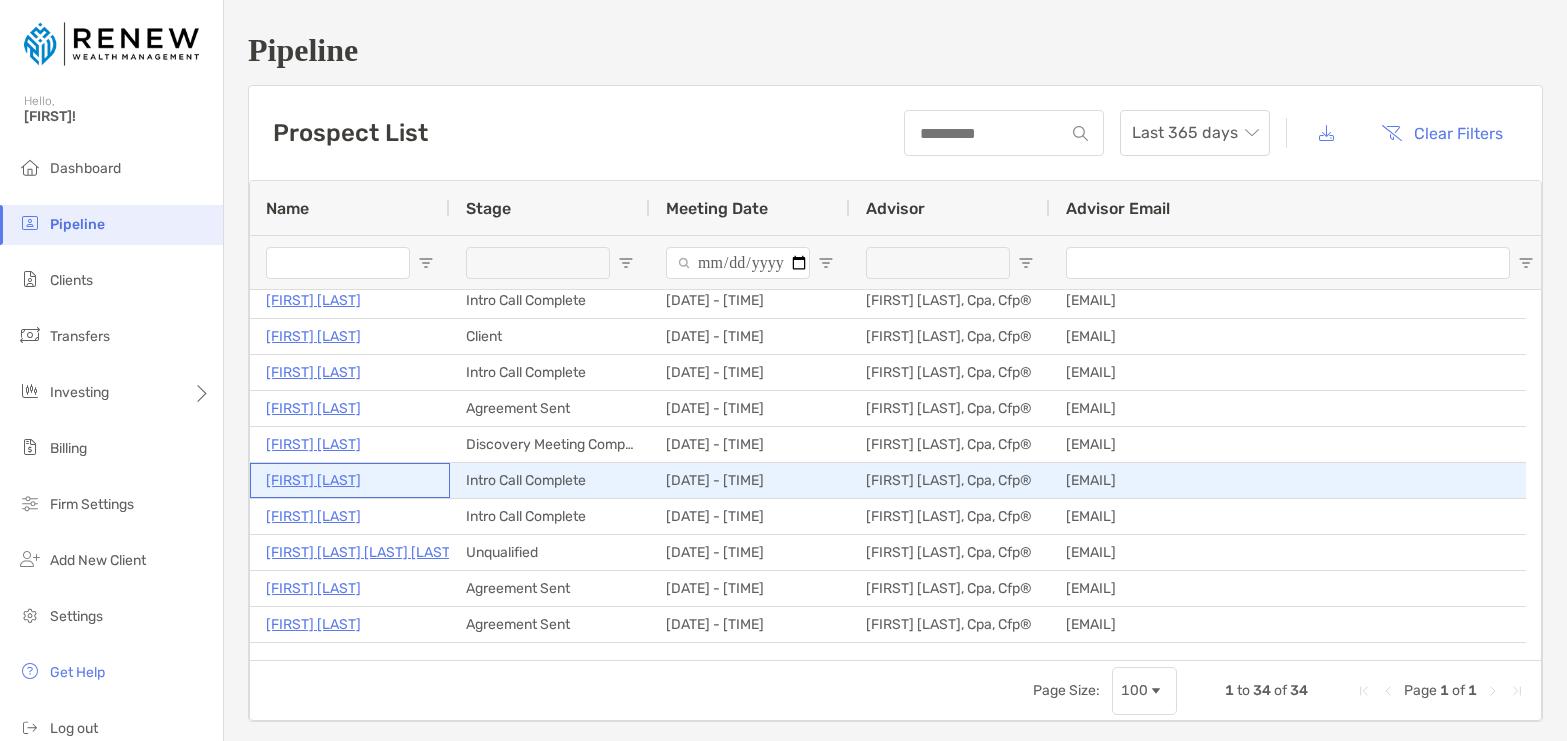 click on "Darryl Moore" at bounding box center (313, 480) 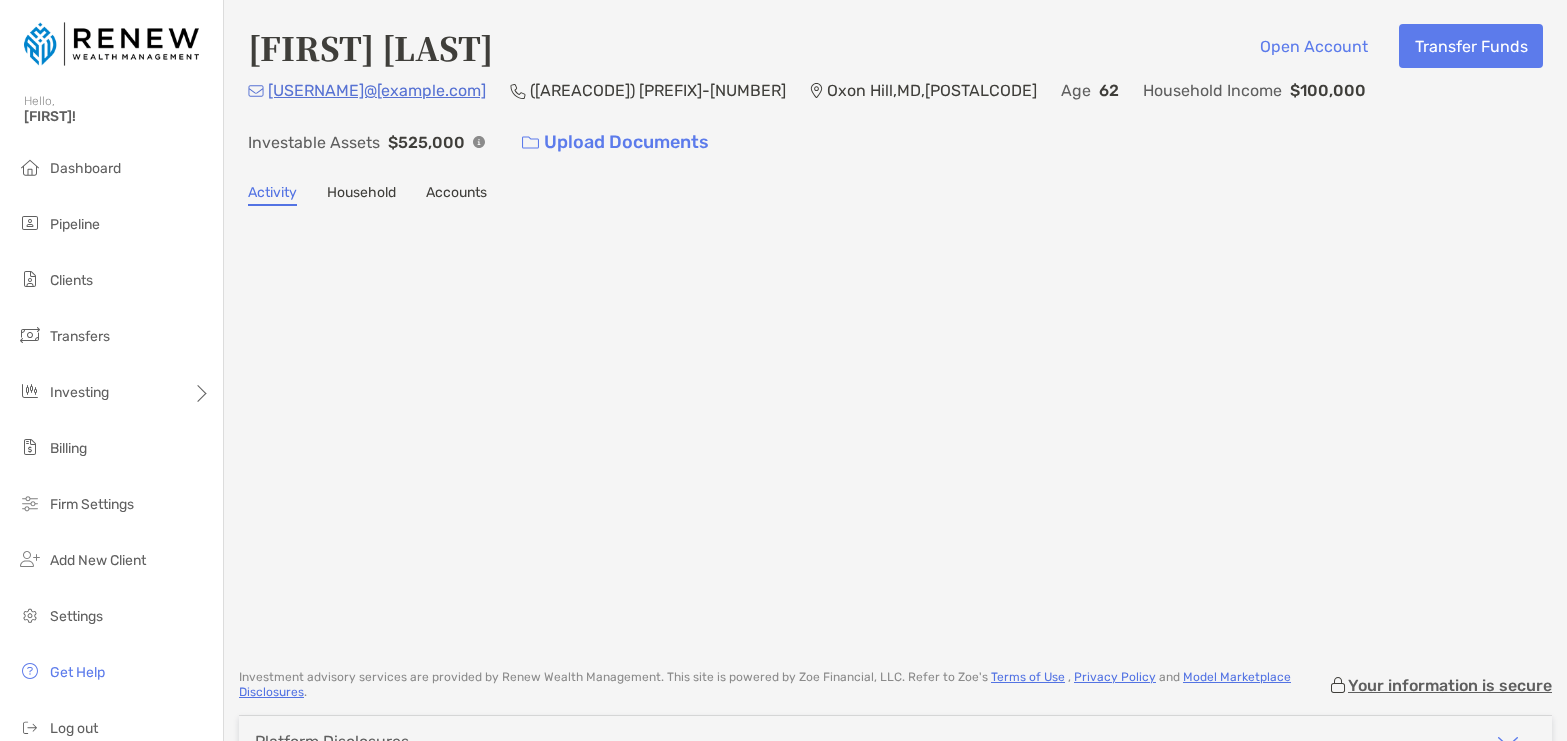 scroll, scrollTop: 0, scrollLeft: 0, axis: both 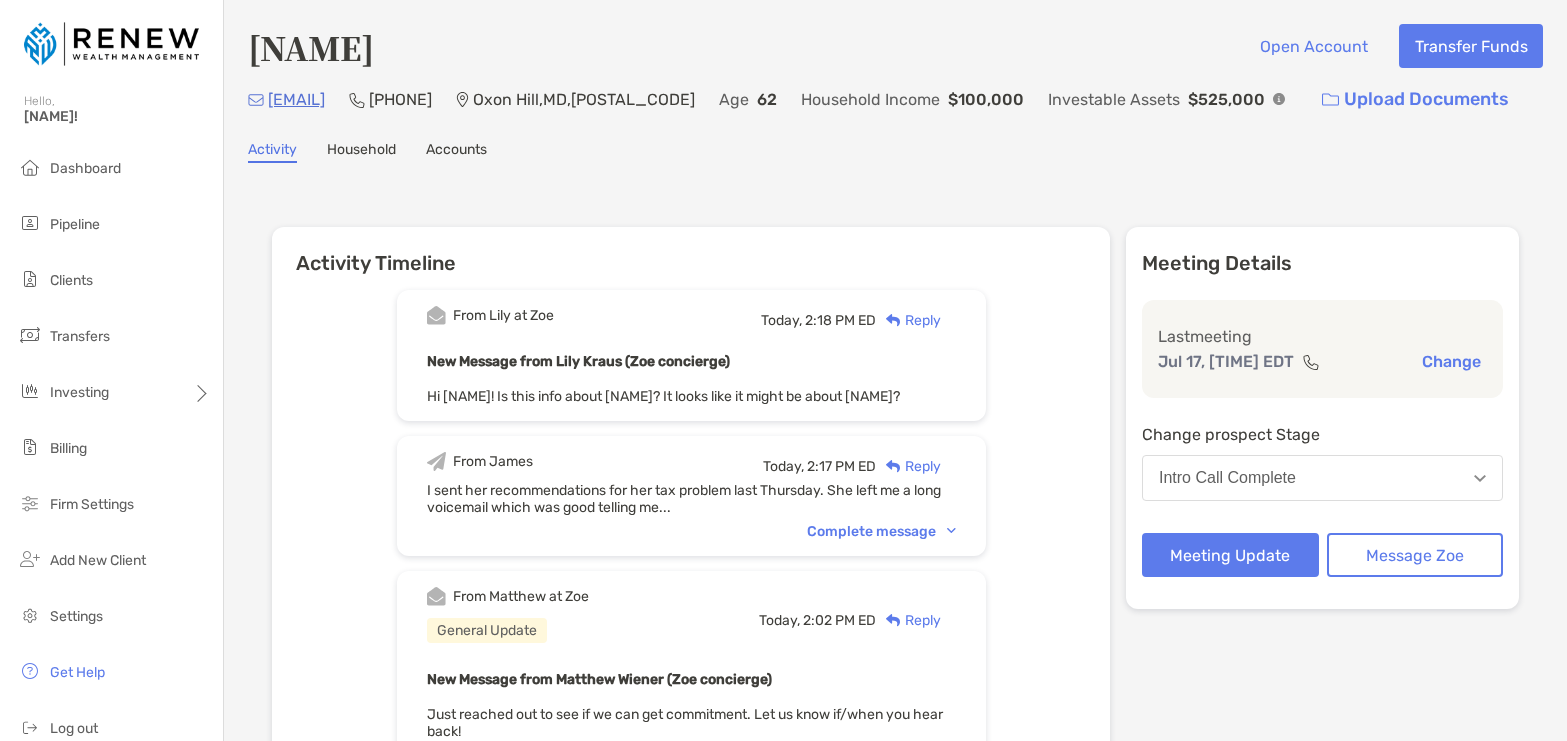 click on "Reply" at bounding box center [908, 320] 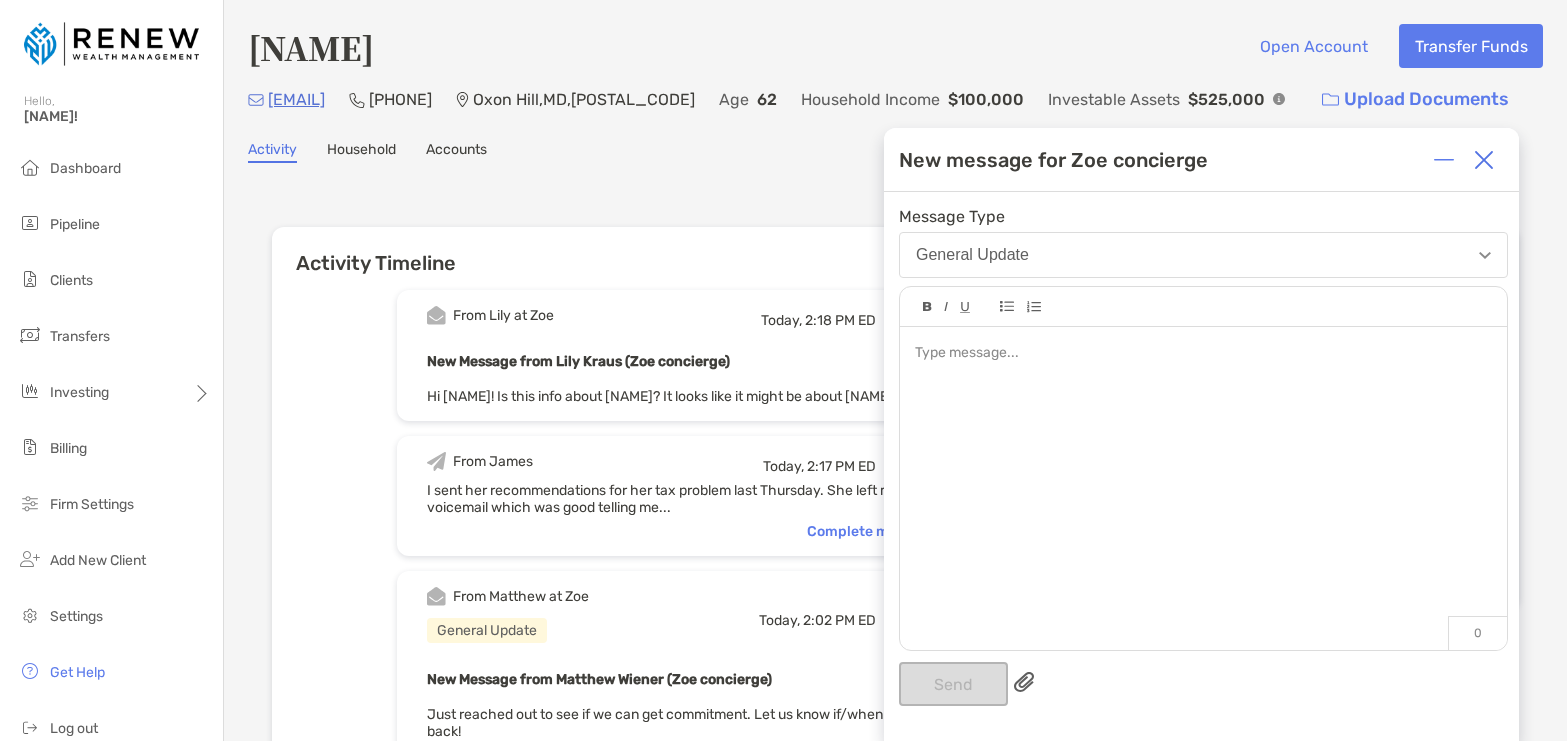 click at bounding box center (1203, 478) 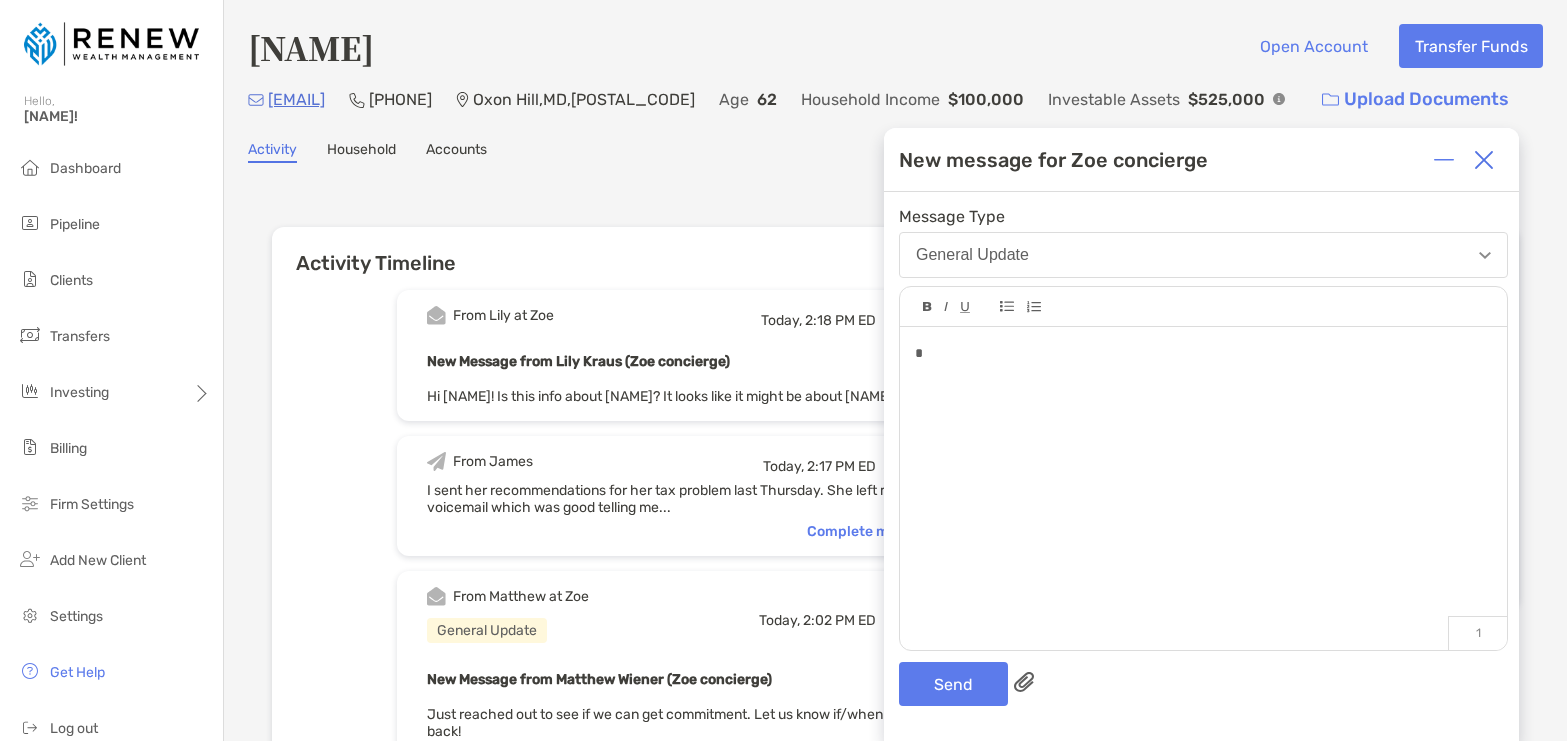 type 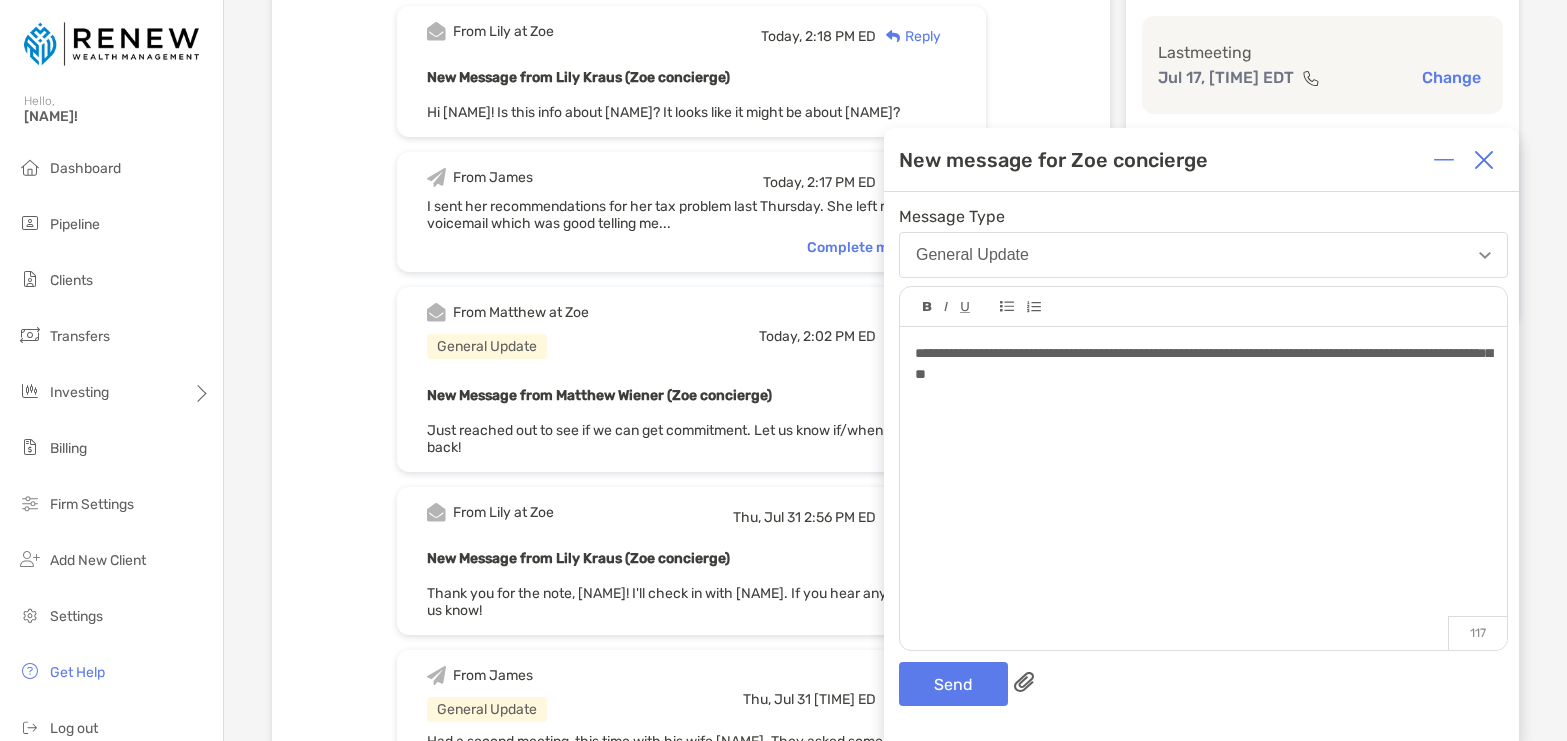 scroll, scrollTop: 285, scrollLeft: 0, axis: vertical 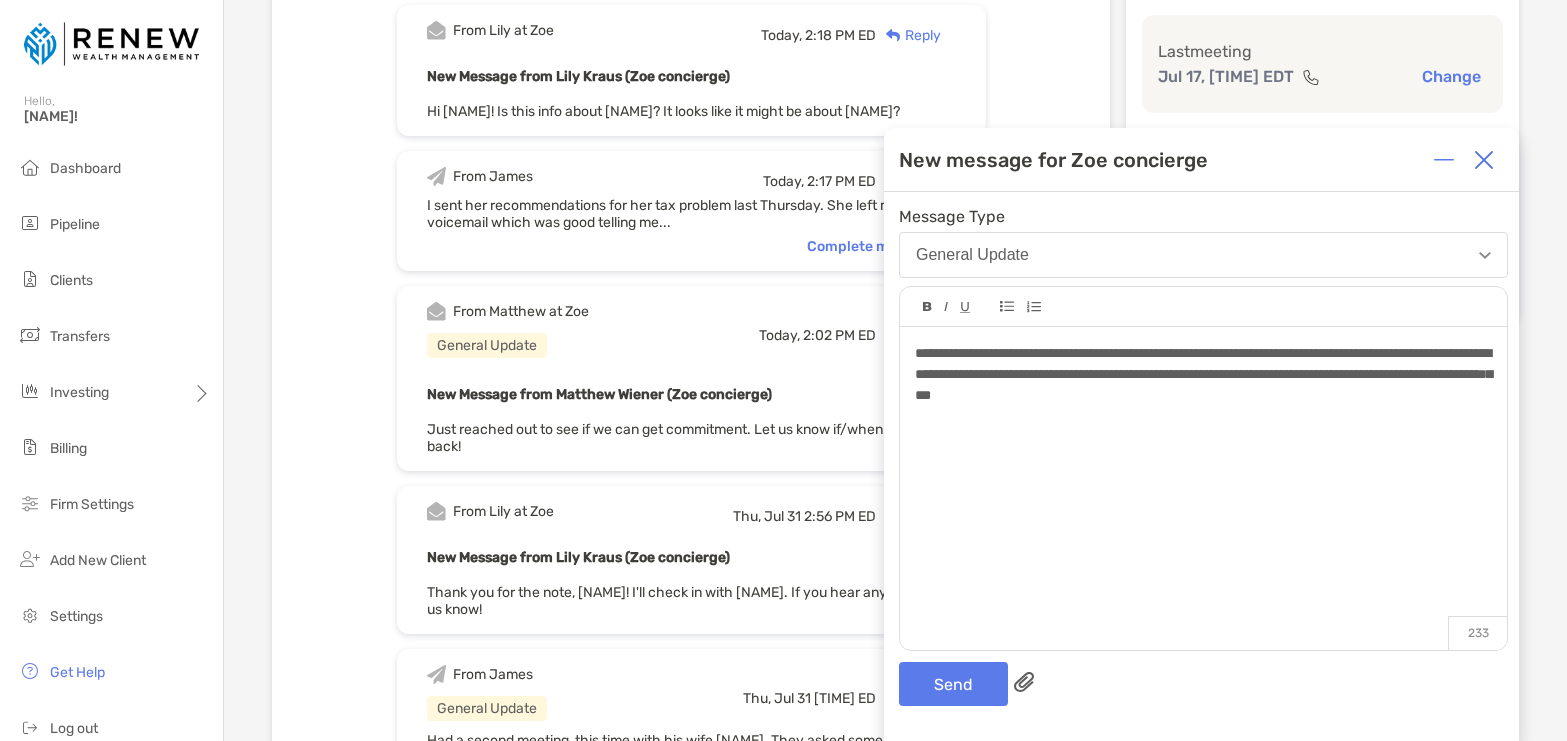 click on "*****" at bounding box center (0, 0) 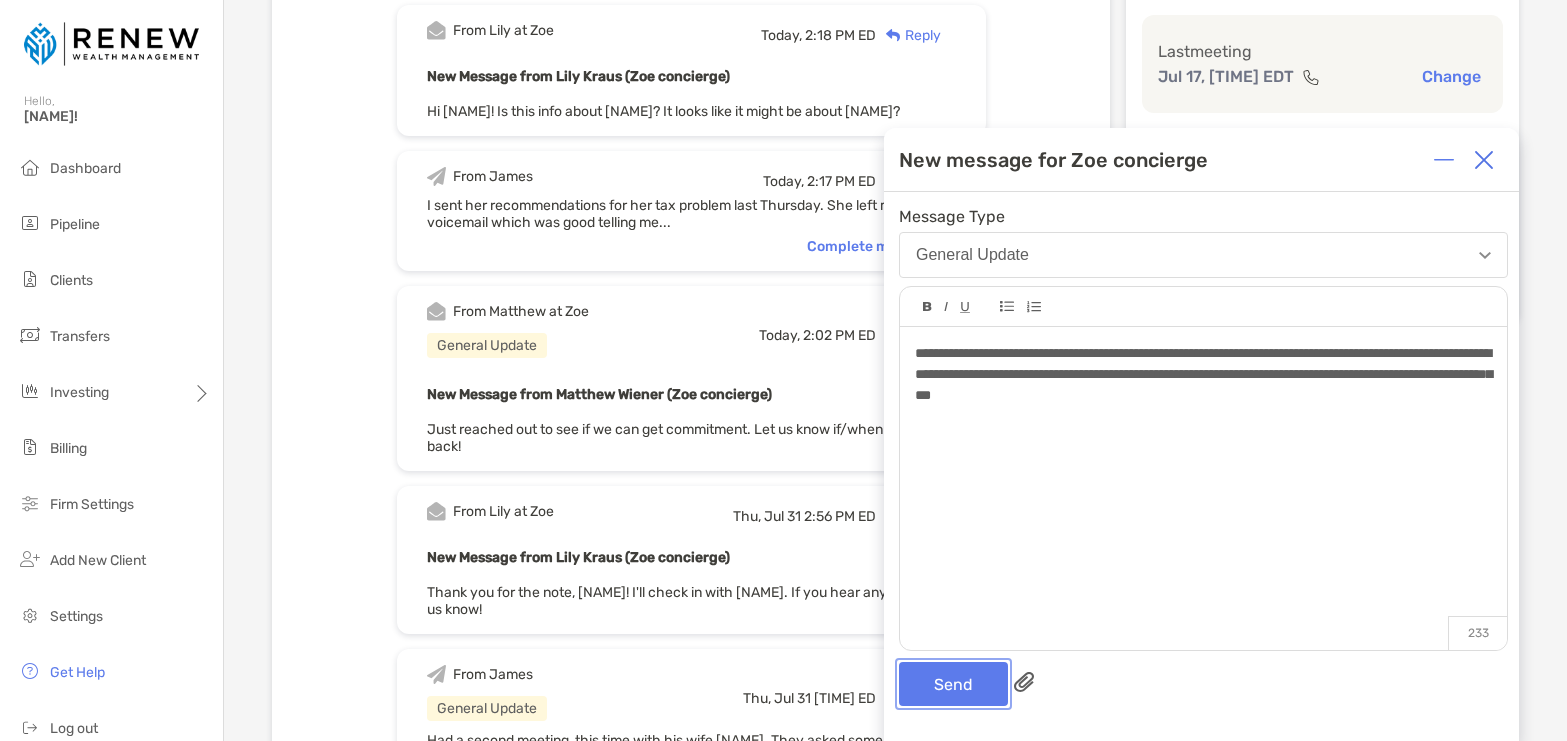 click on "Send" at bounding box center [953, 684] 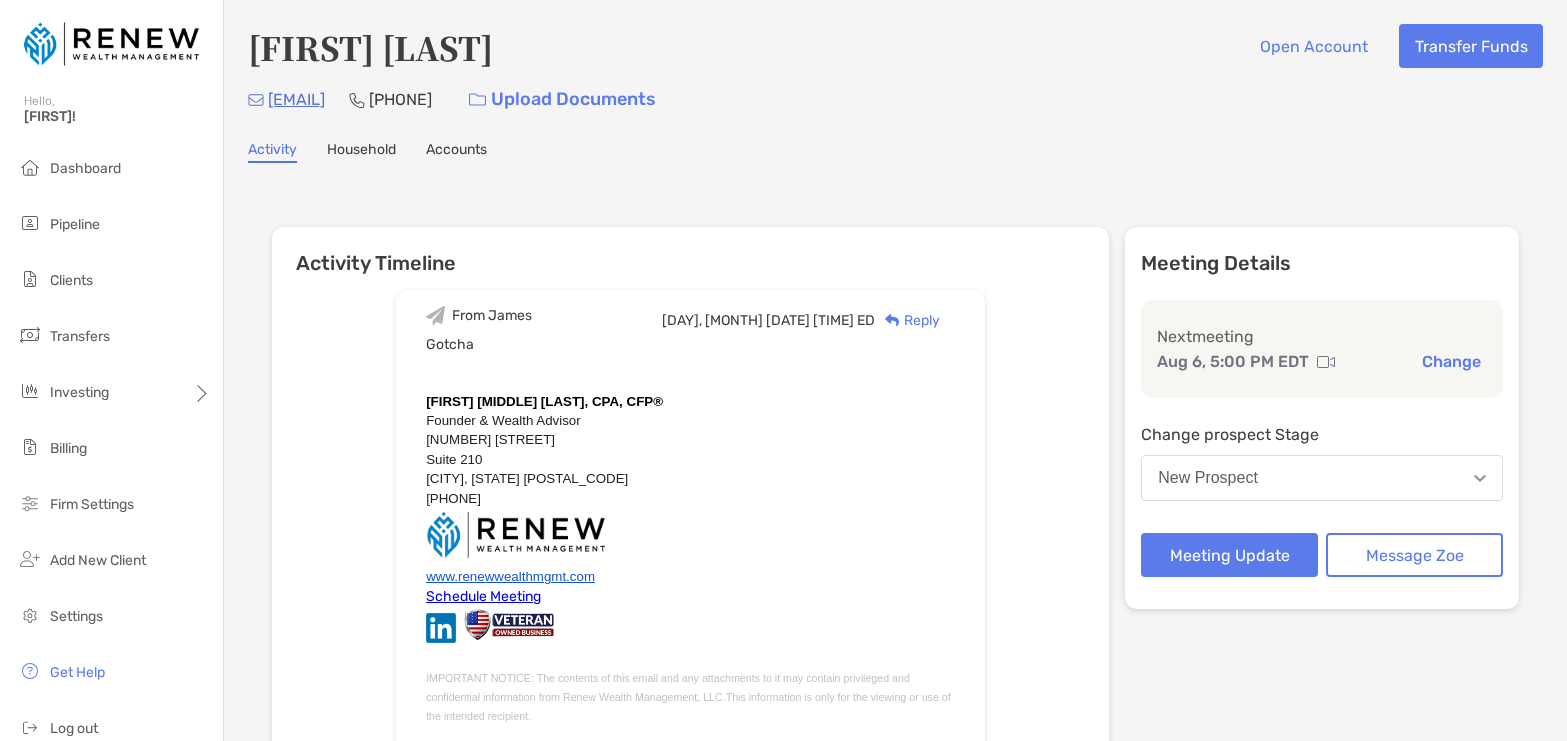 scroll, scrollTop: 0, scrollLeft: 0, axis: both 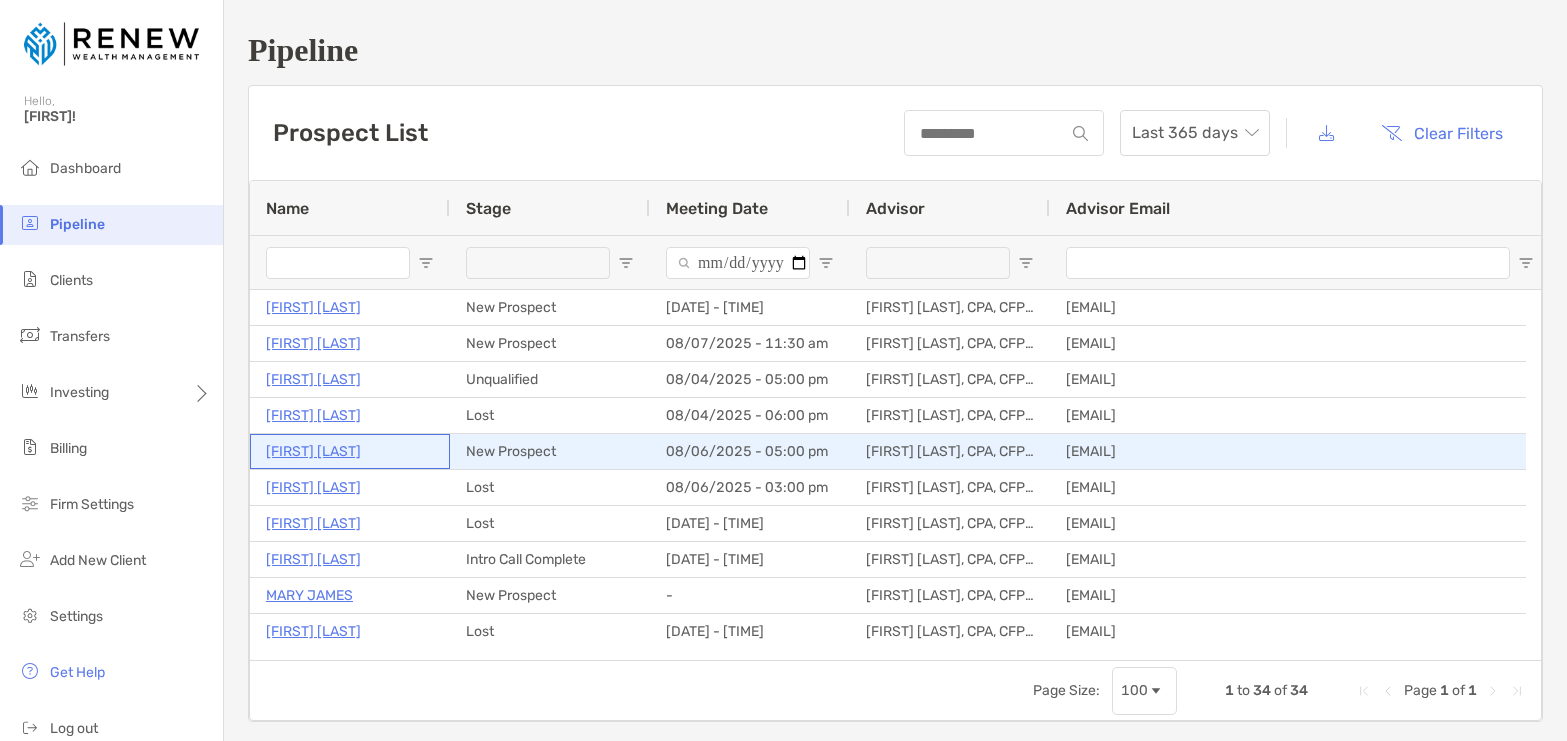 click on "[FIRST] [LAST]" at bounding box center [313, 451] 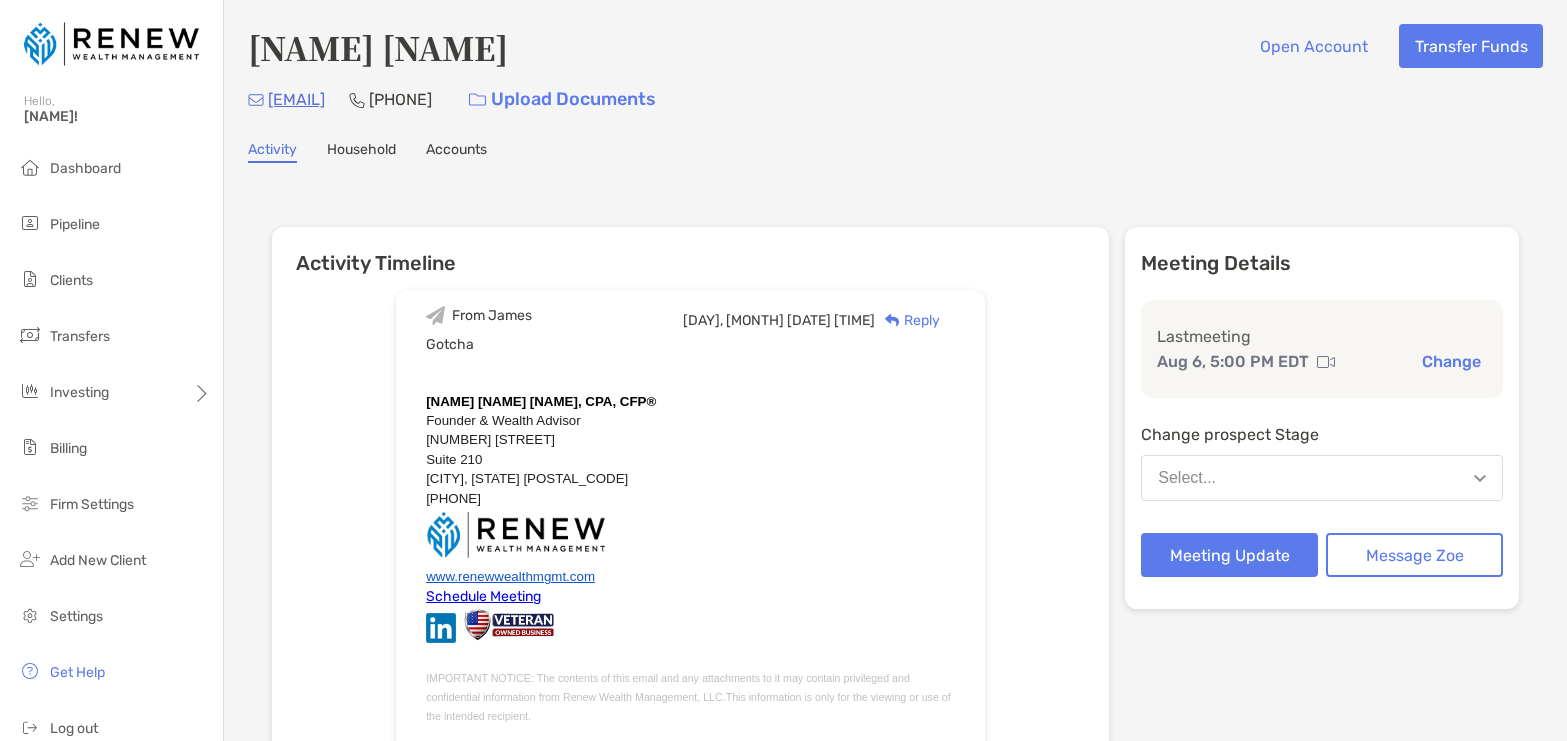 scroll, scrollTop: 0, scrollLeft: 0, axis: both 